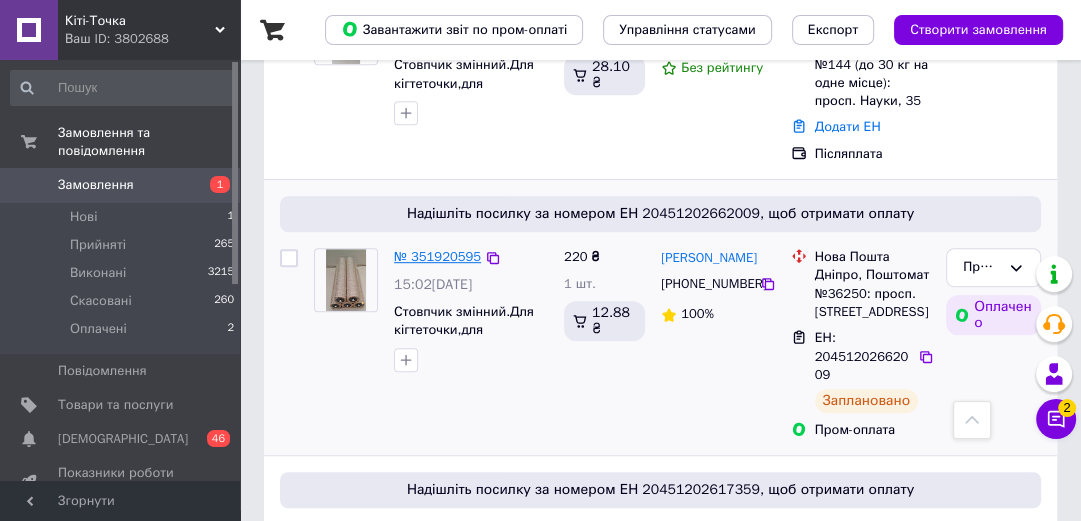scroll, scrollTop: 800, scrollLeft: 0, axis: vertical 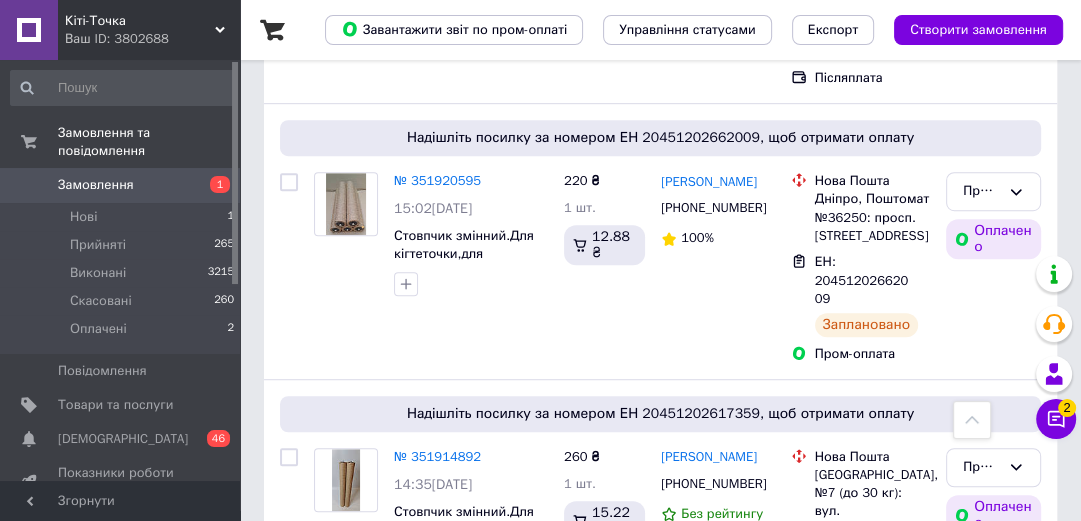 click on "Замовлення" at bounding box center (121, 185) 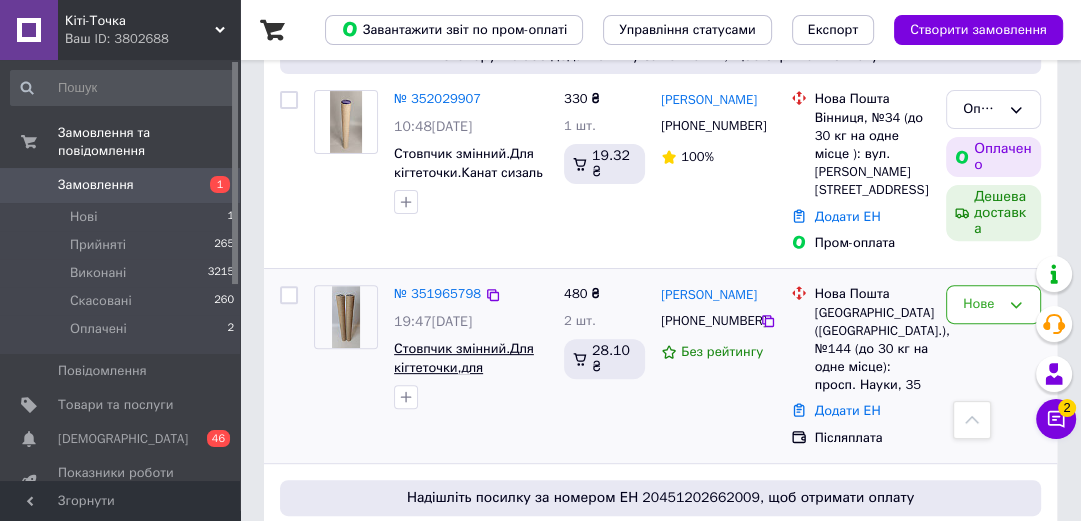 scroll, scrollTop: 480, scrollLeft: 0, axis: vertical 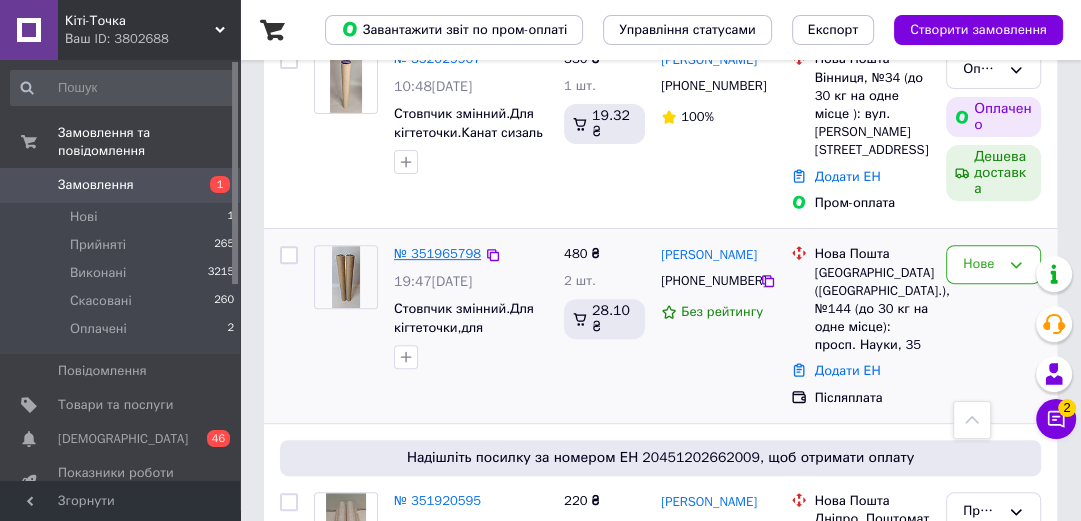 click on "№ 351965798" at bounding box center [437, 253] 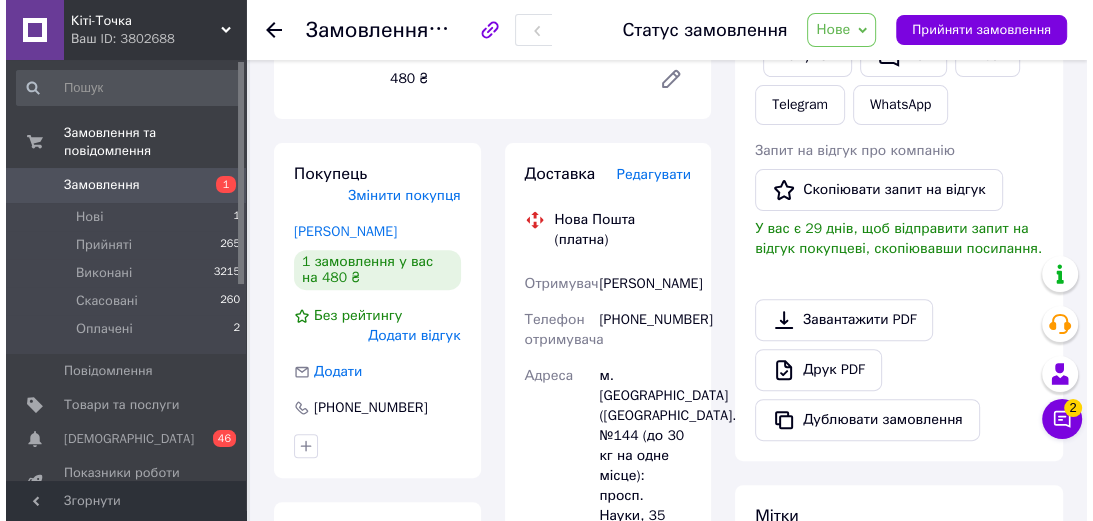 scroll, scrollTop: 480, scrollLeft: 0, axis: vertical 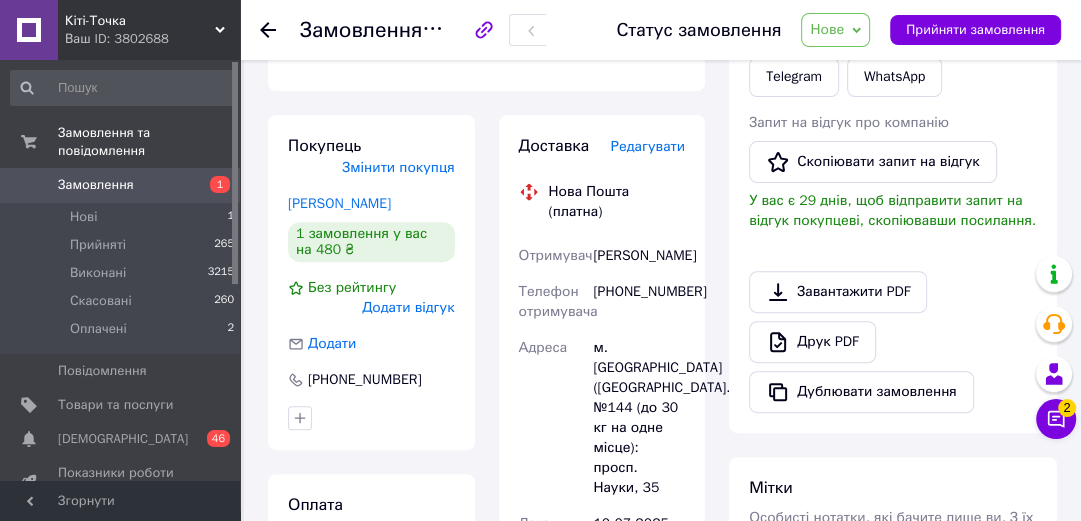 click on "Редагувати" at bounding box center (648, 146) 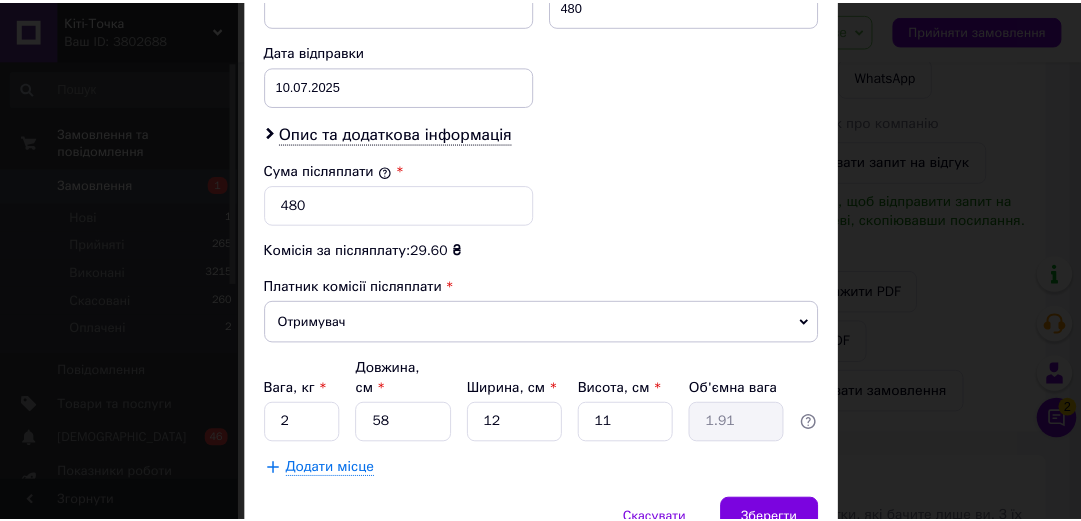 scroll, scrollTop: 999, scrollLeft: 0, axis: vertical 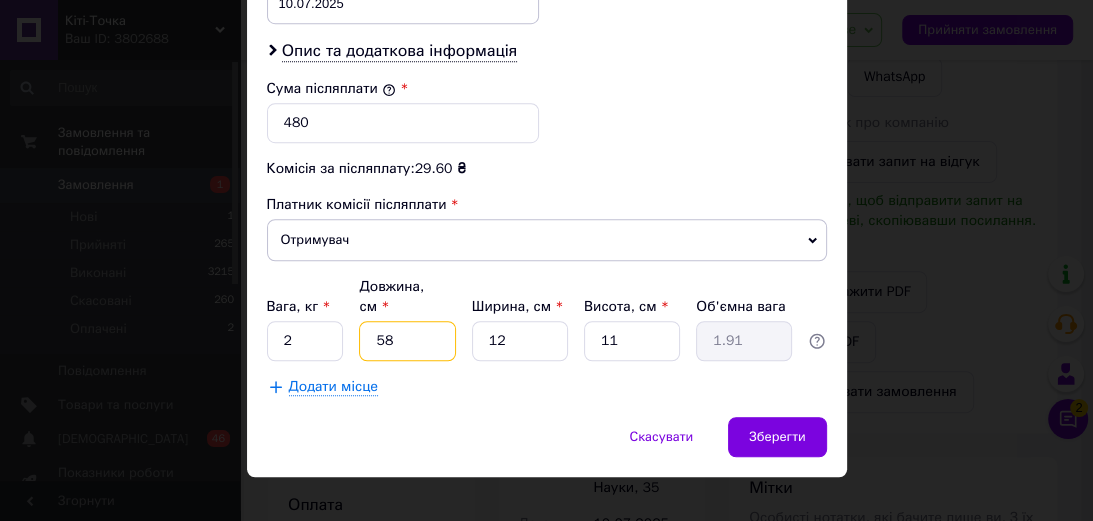 click on "58" at bounding box center (407, 341) 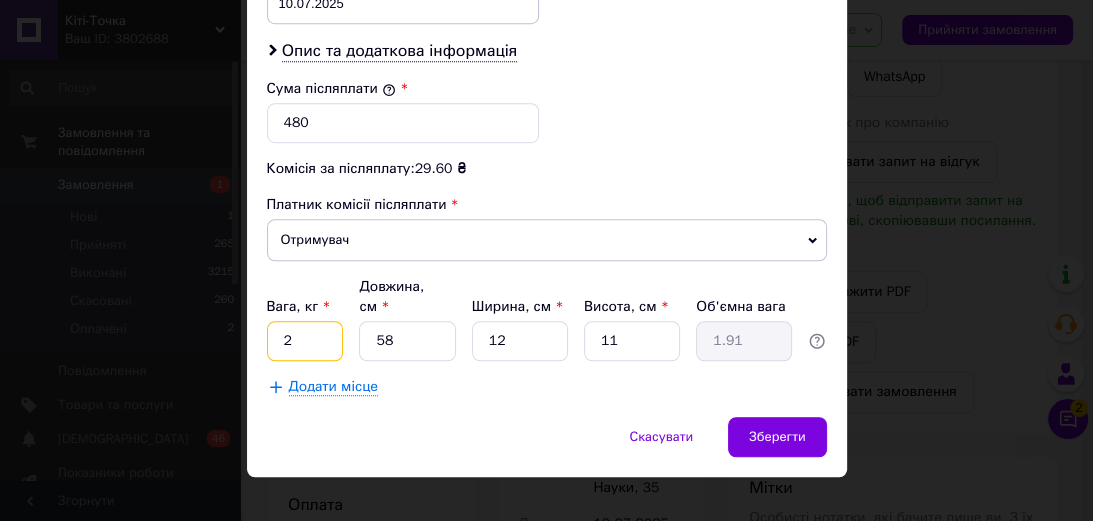 click on "2" at bounding box center (305, 341) 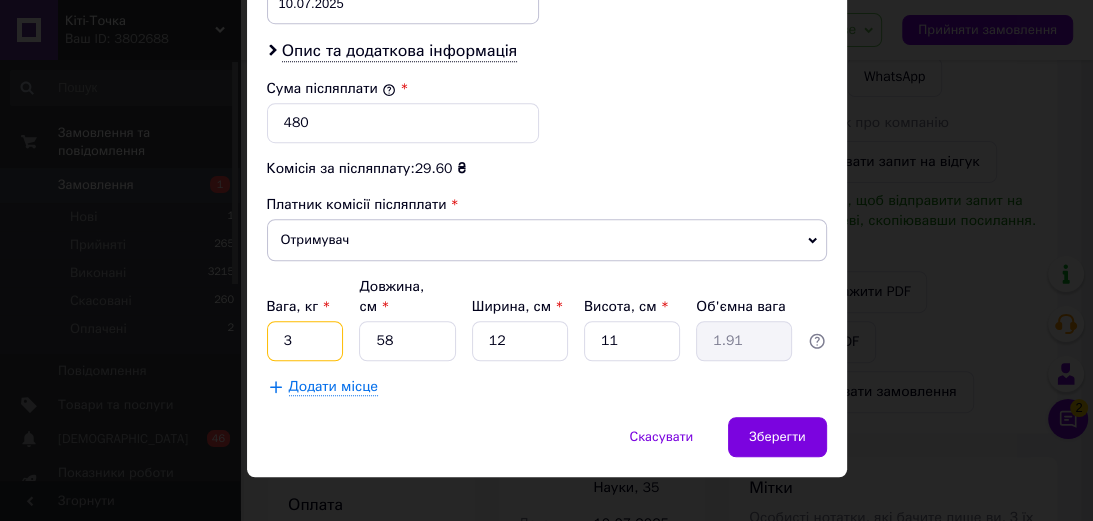 type on "3" 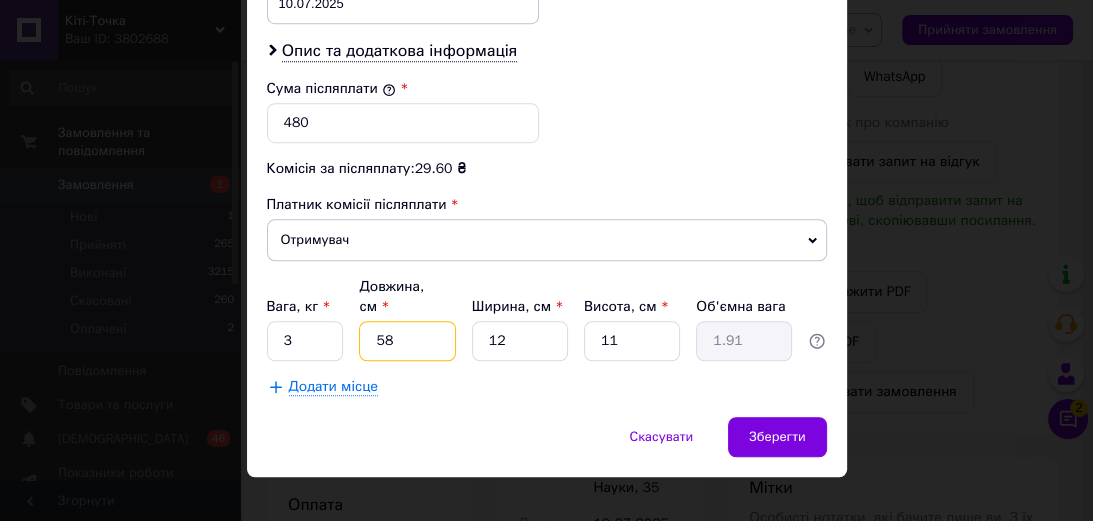 click on "58" at bounding box center [407, 341] 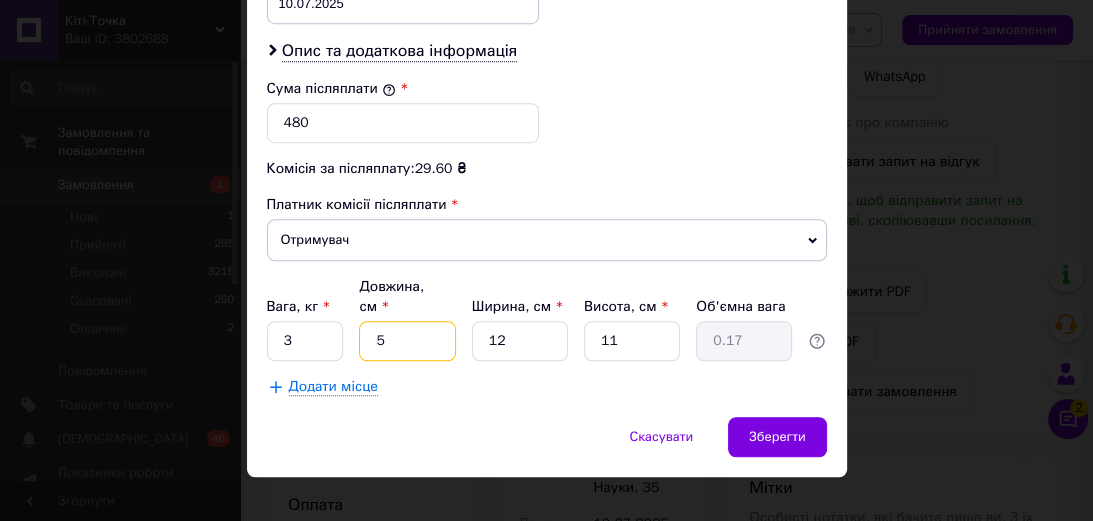 type 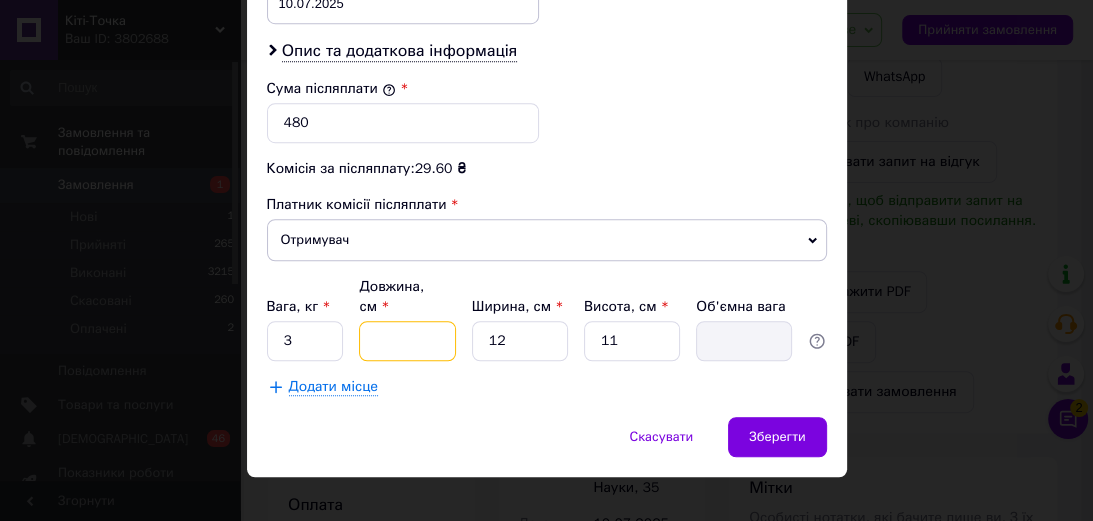 type on "7" 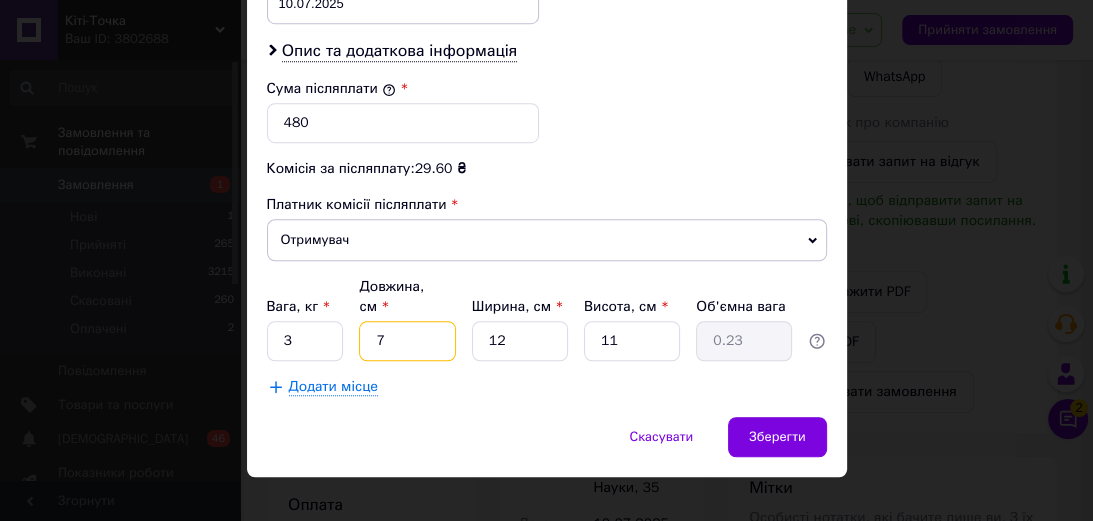 type on "74" 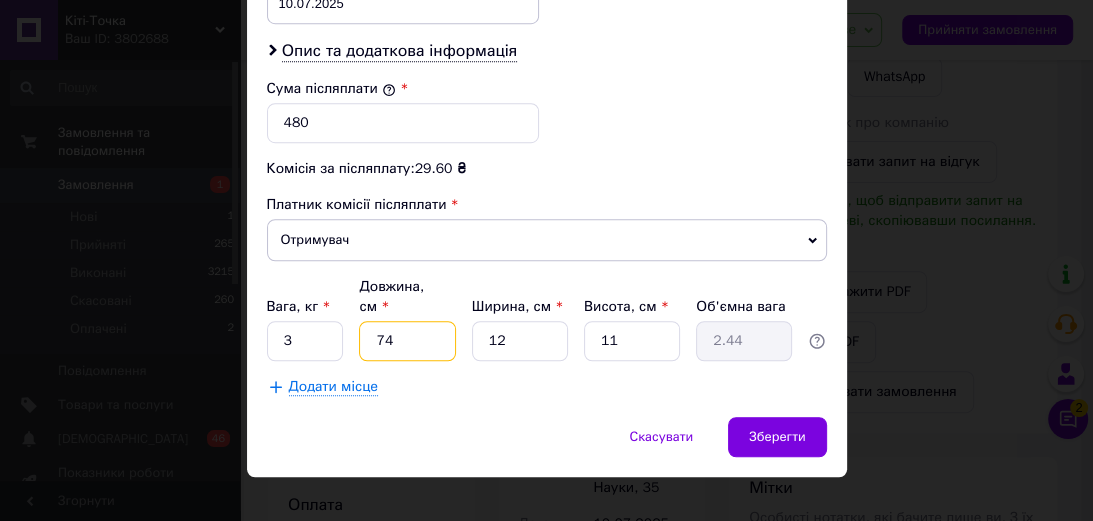 type on "74" 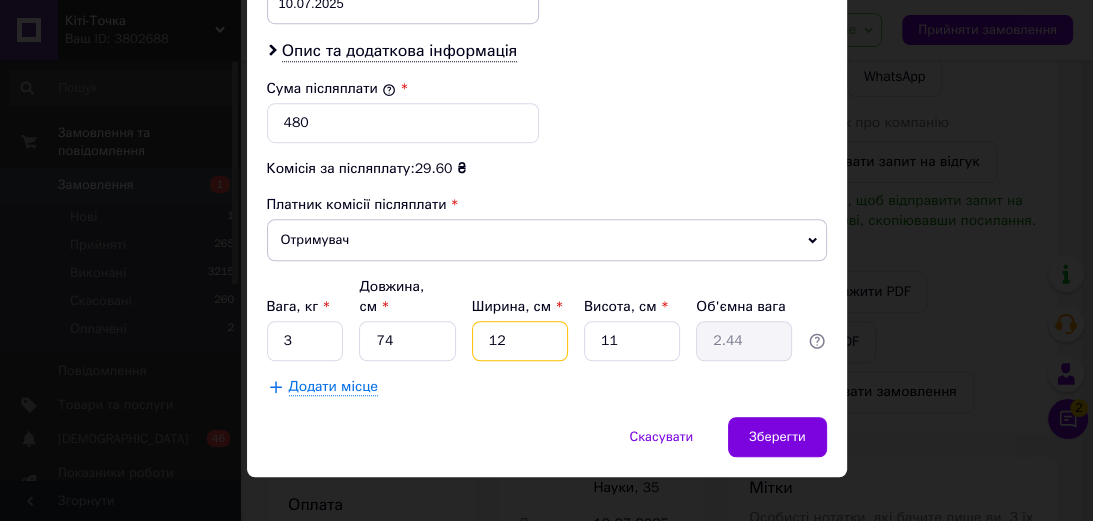 click on "12" at bounding box center [520, 341] 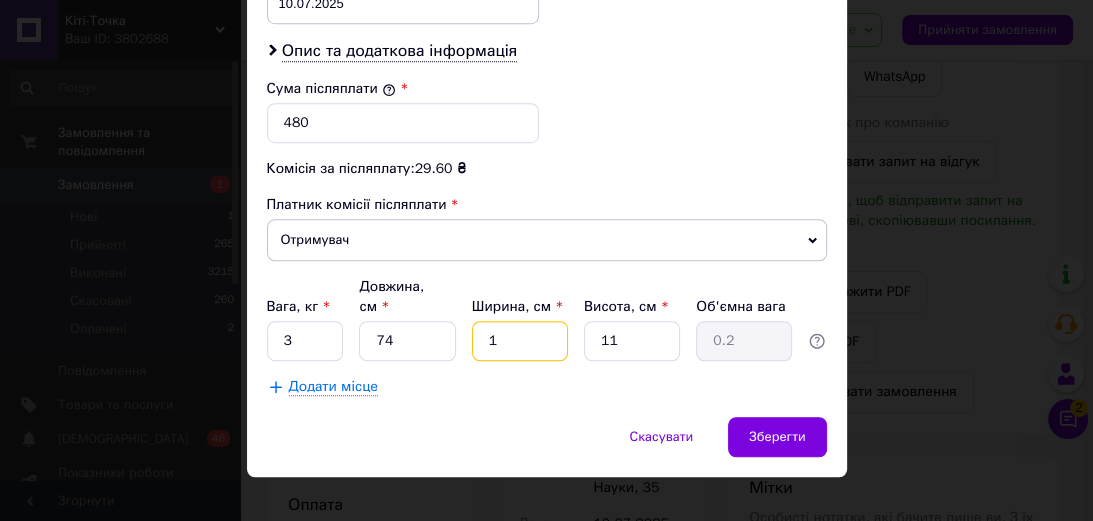 type on "16" 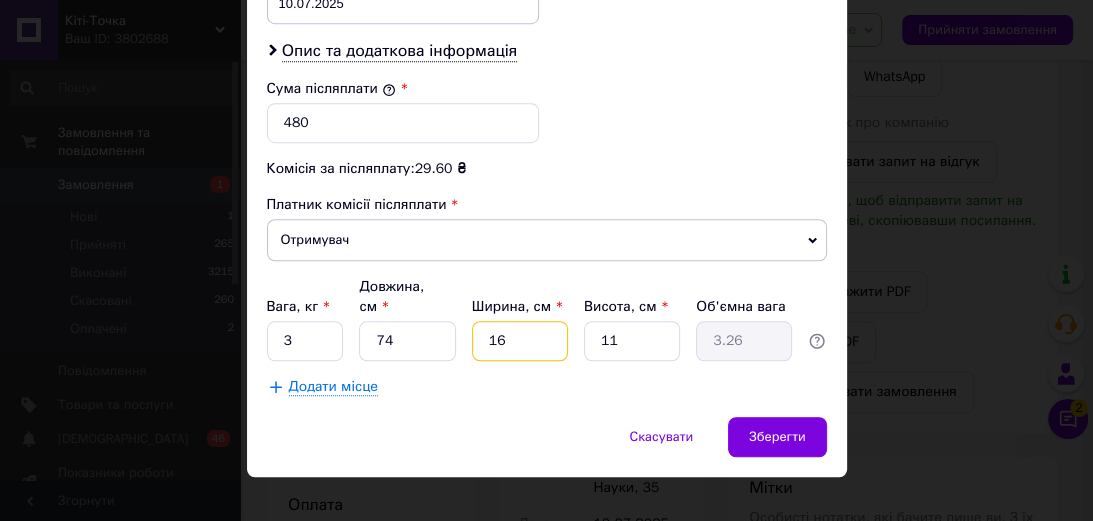 type on "16" 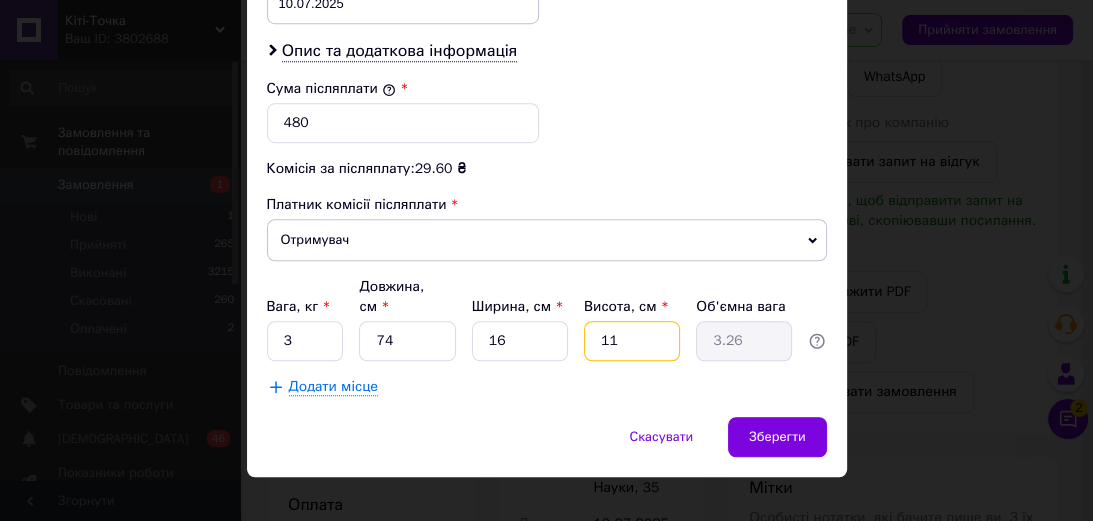 click on "11" at bounding box center (632, 341) 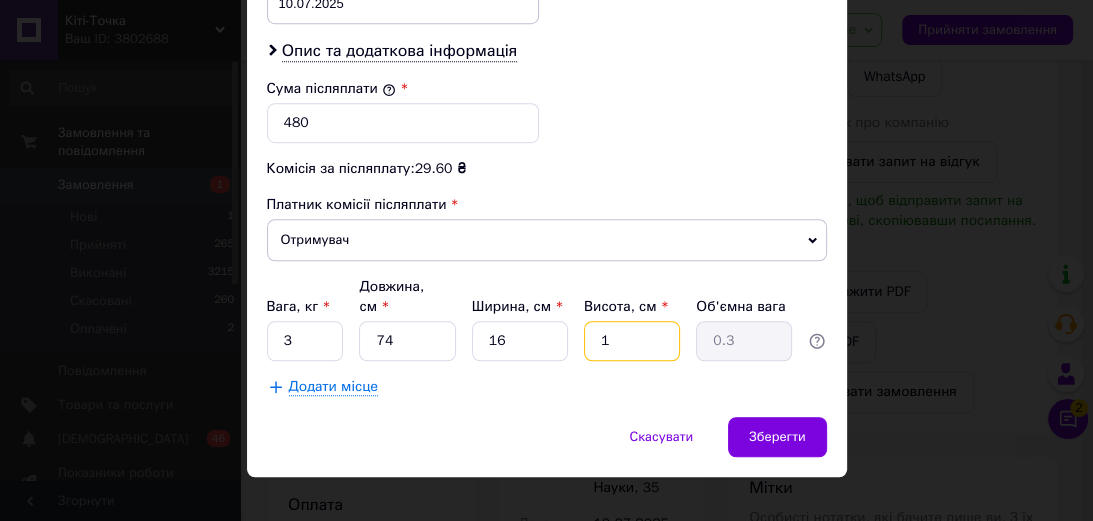 type on "10" 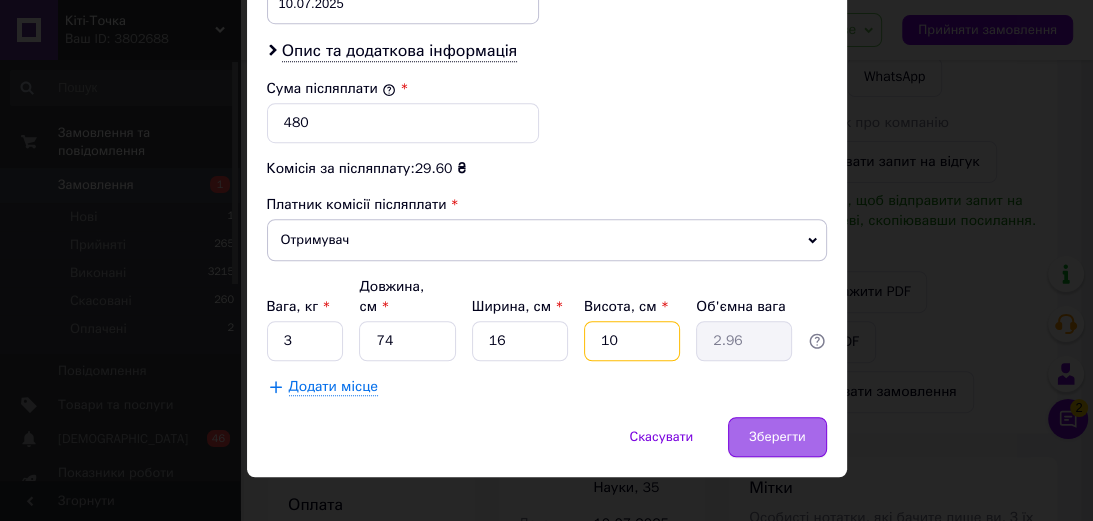 type on "10" 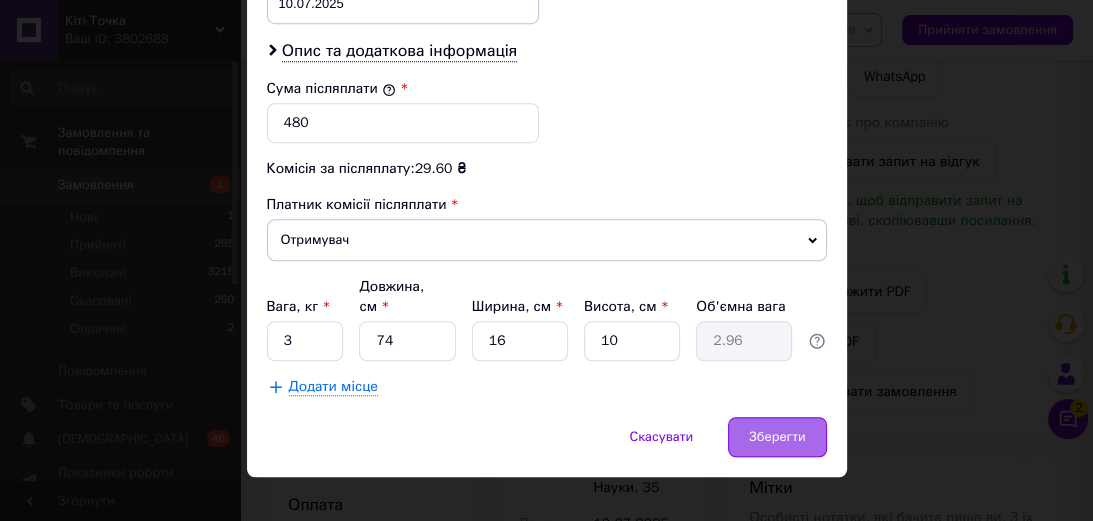 click on "Зберегти" at bounding box center [777, 437] 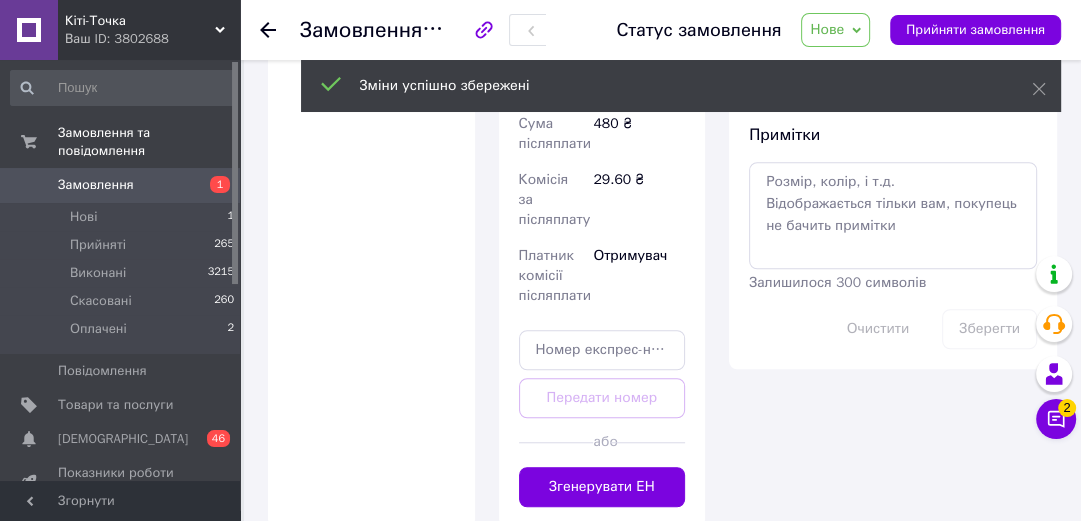 scroll, scrollTop: 1120, scrollLeft: 0, axis: vertical 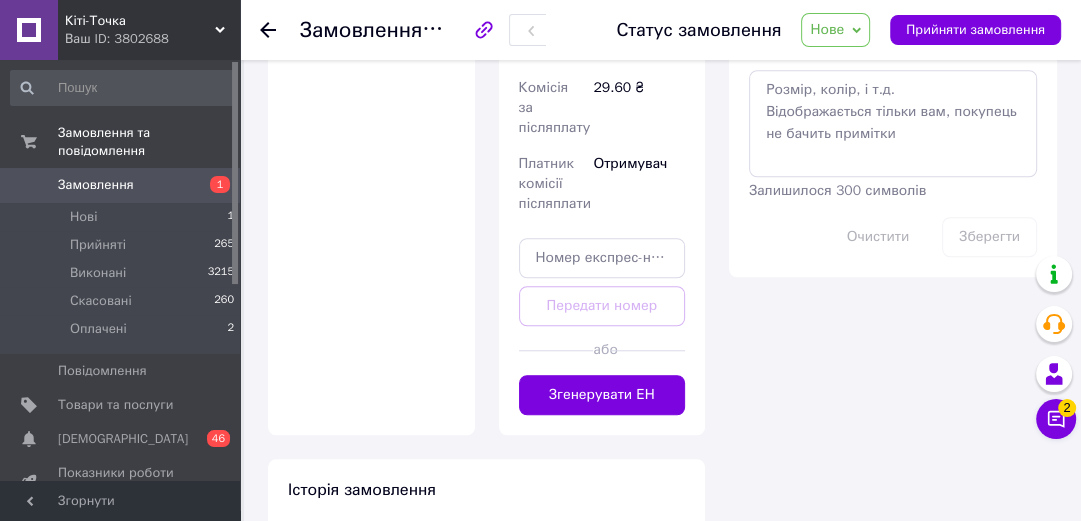 click on "Згенерувати ЕН" at bounding box center [602, 395] 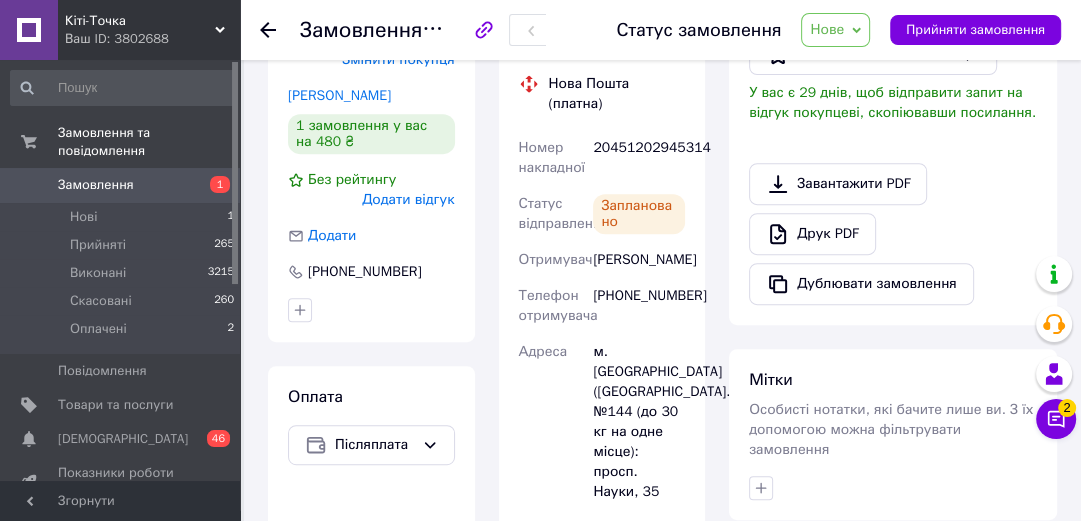 scroll, scrollTop: 560, scrollLeft: 0, axis: vertical 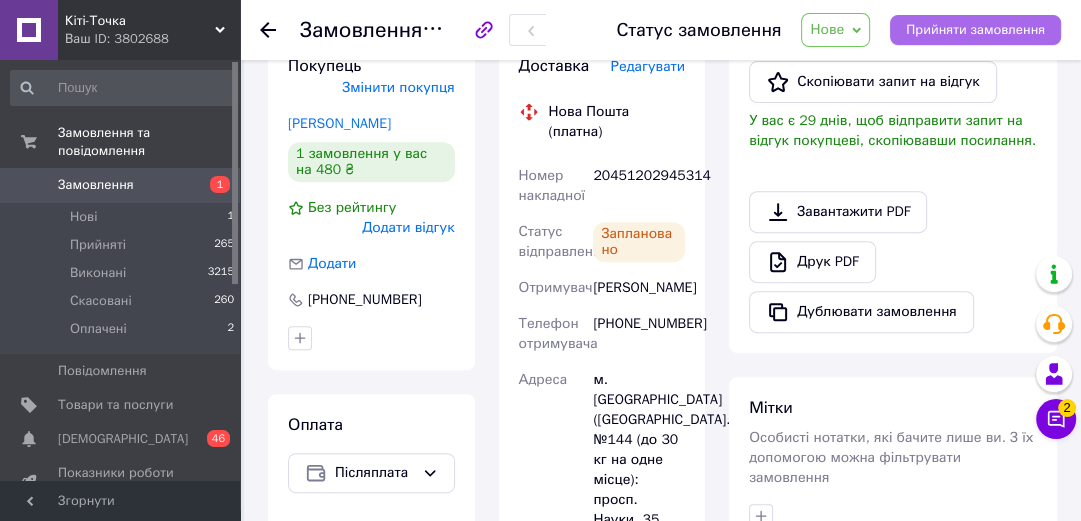 click on "Прийняти замовлення" at bounding box center [975, 30] 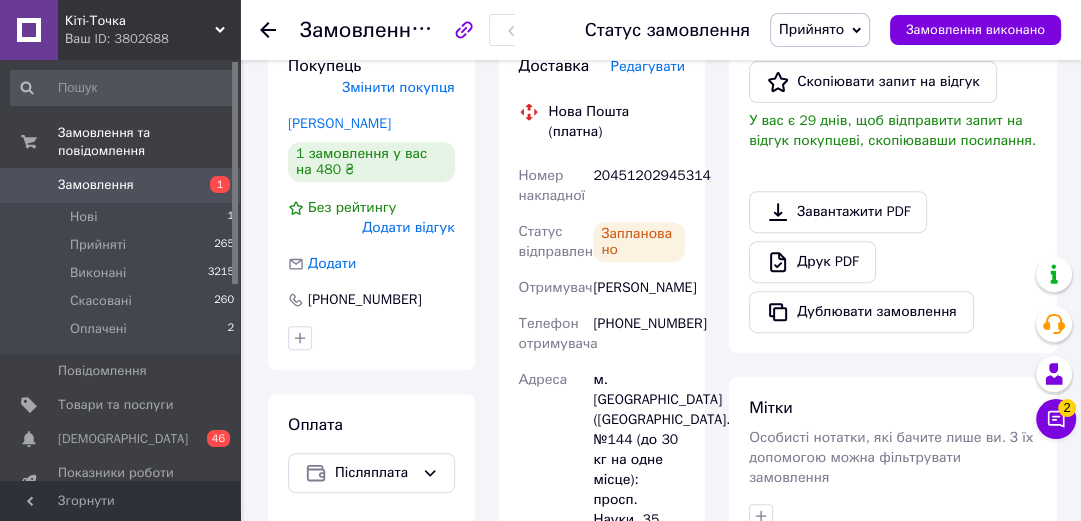 click on "Замовлення" at bounding box center [96, 185] 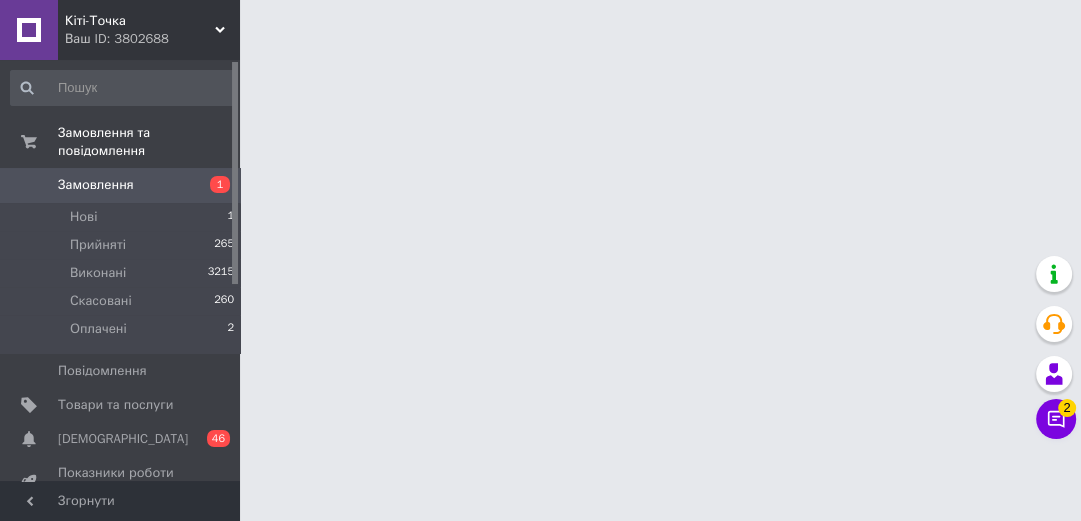 scroll, scrollTop: 0, scrollLeft: 0, axis: both 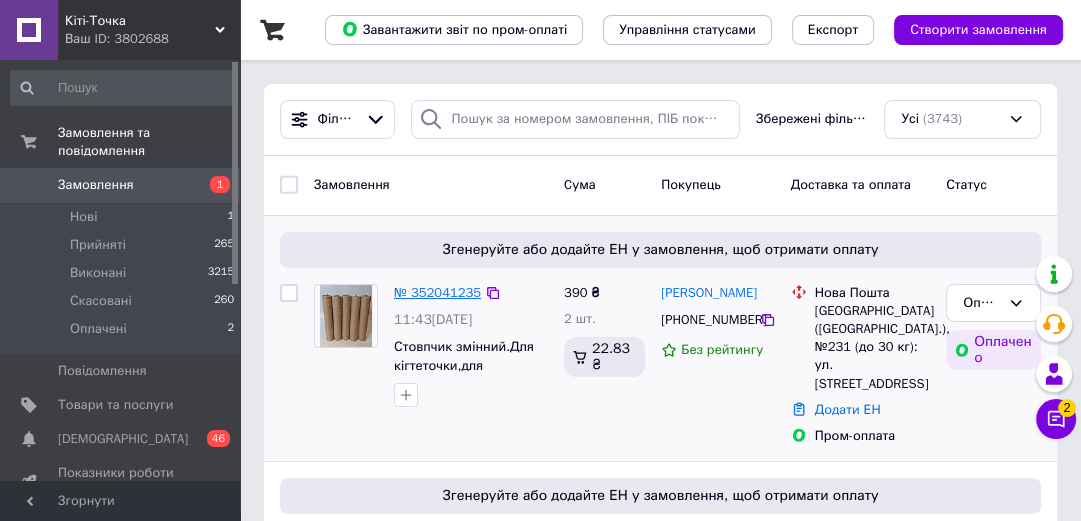 click on "№ 352041235" at bounding box center [437, 292] 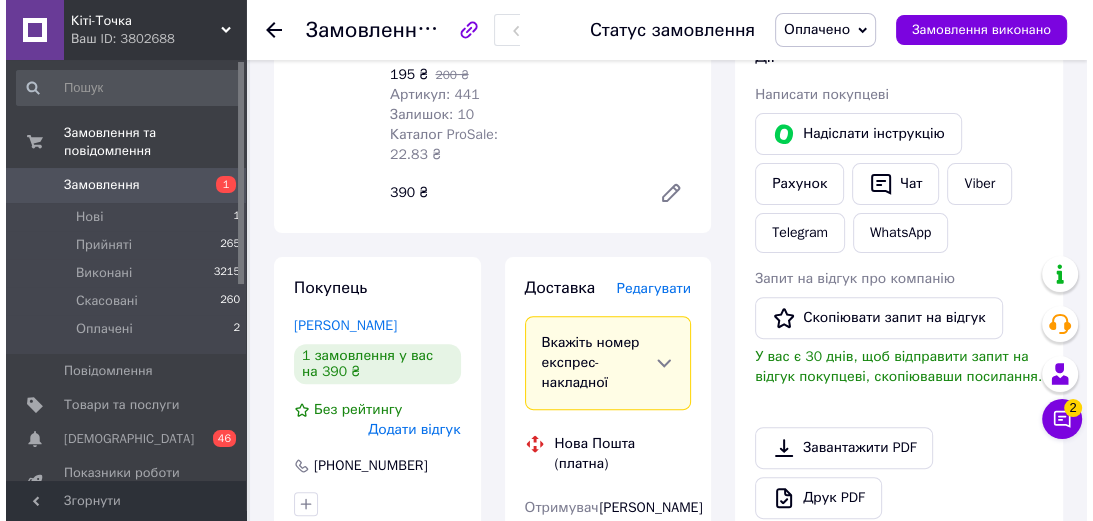 scroll, scrollTop: 560, scrollLeft: 0, axis: vertical 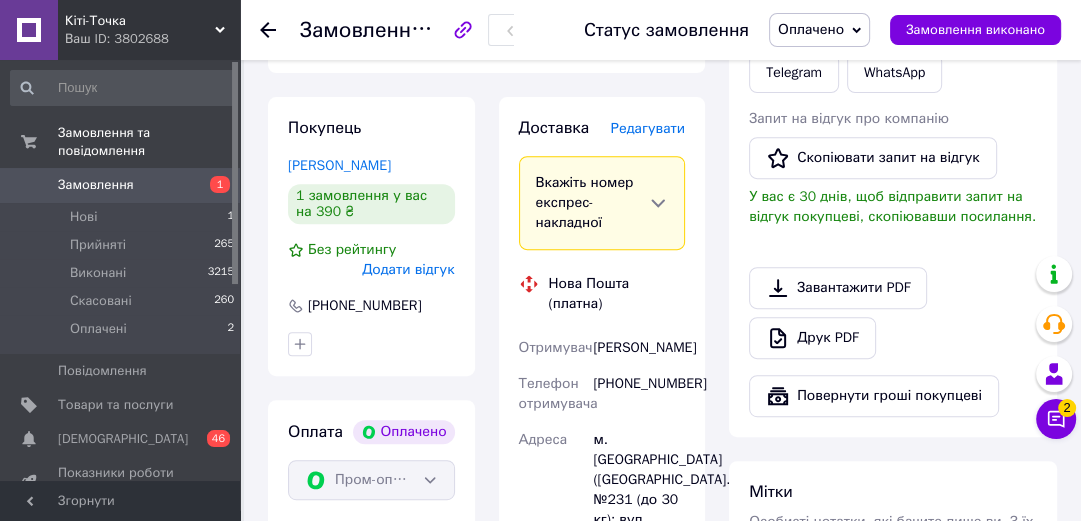 click on "Редагувати" at bounding box center (648, 128) 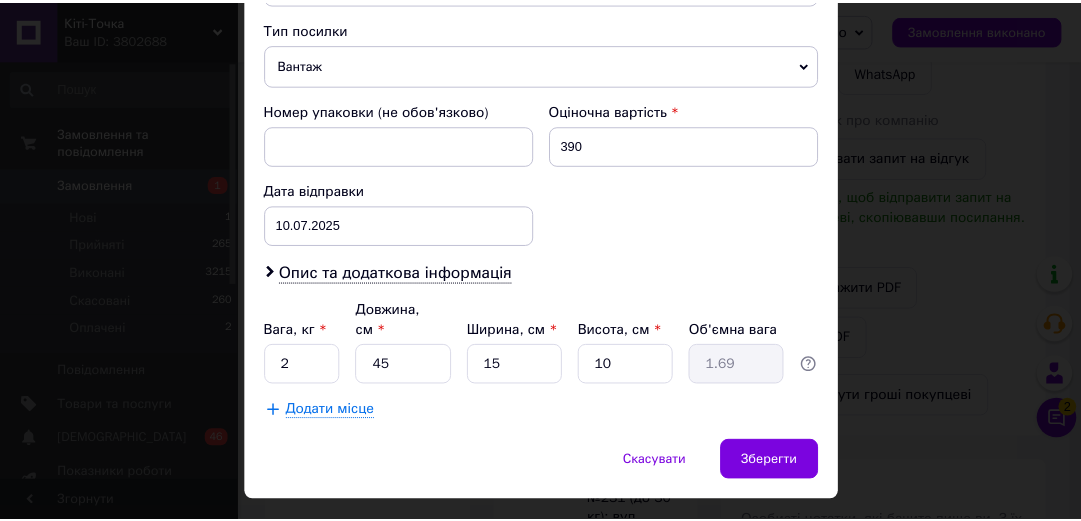 scroll, scrollTop: 801, scrollLeft: 0, axis: vertical 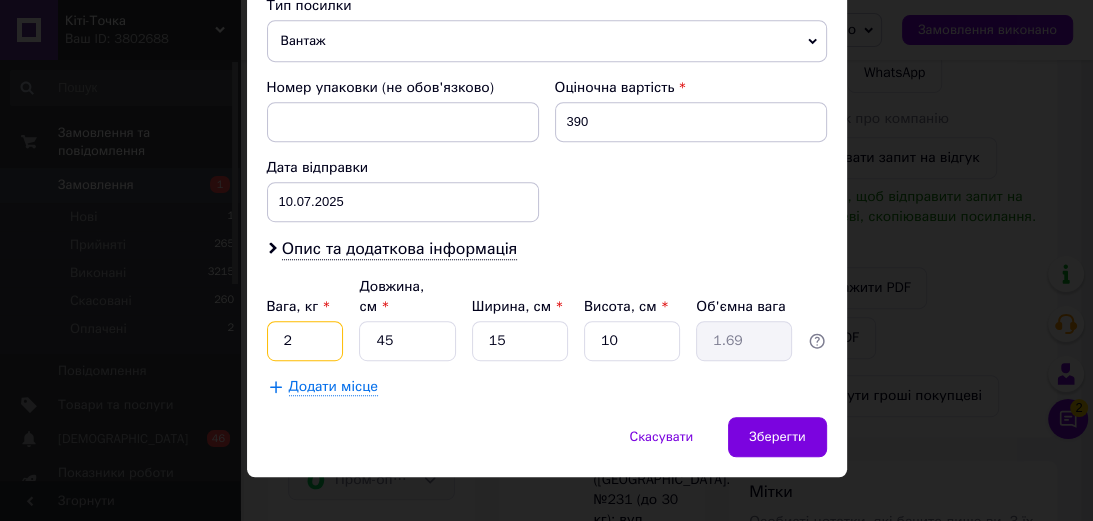click on "2" at bounding box center (305, 341) 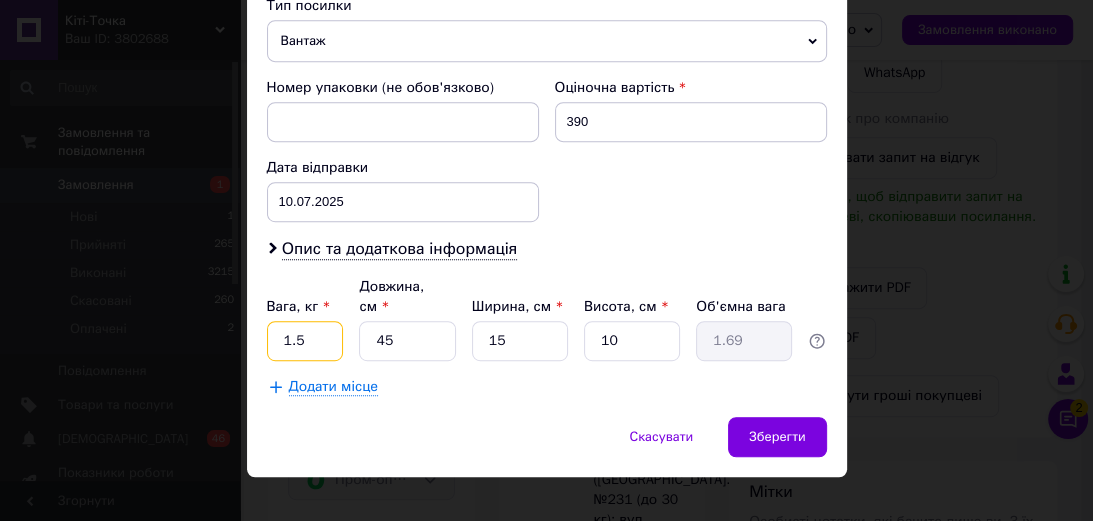 type on "1.5" 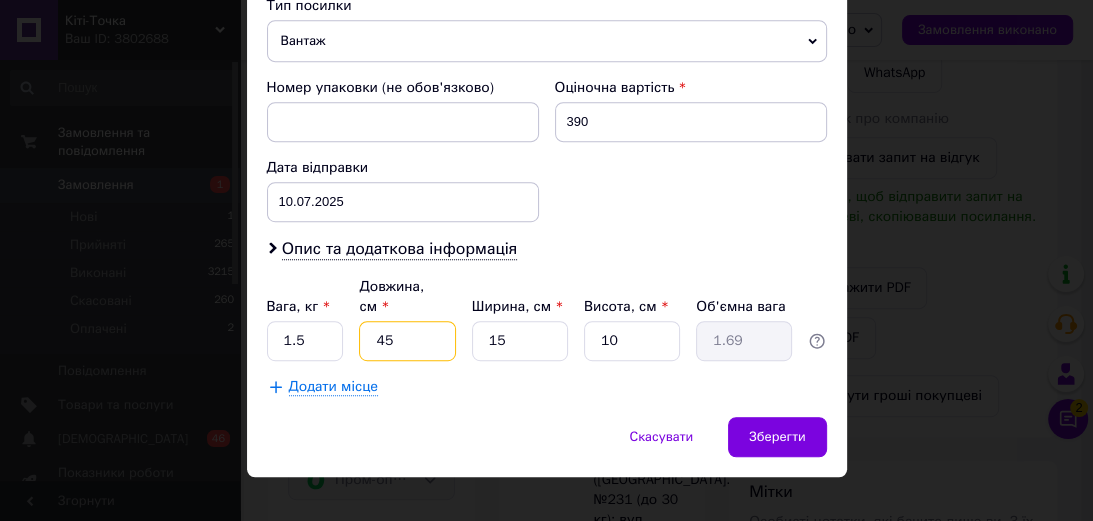 click on "45" at bounding box center [407, 341] 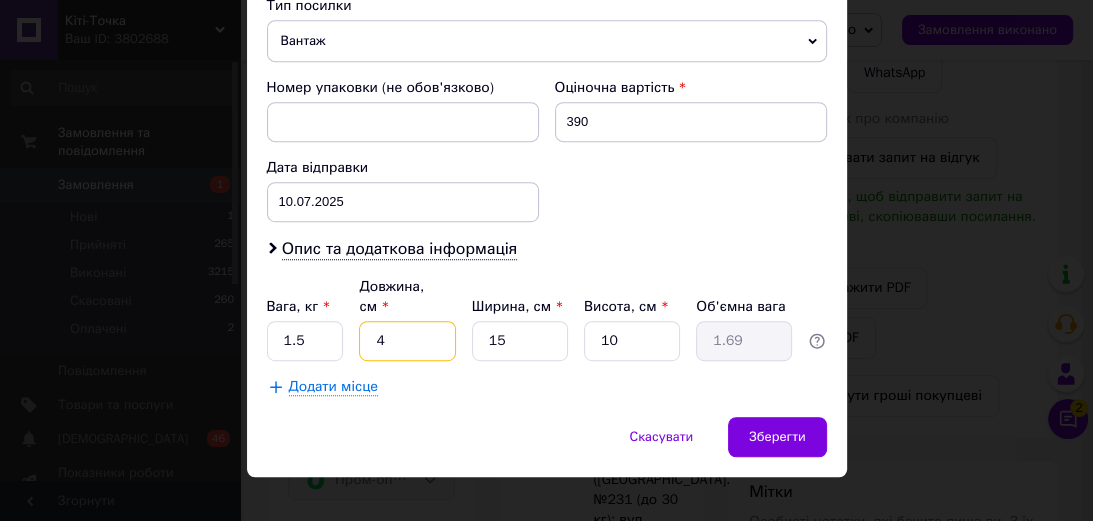 type on "0.15" 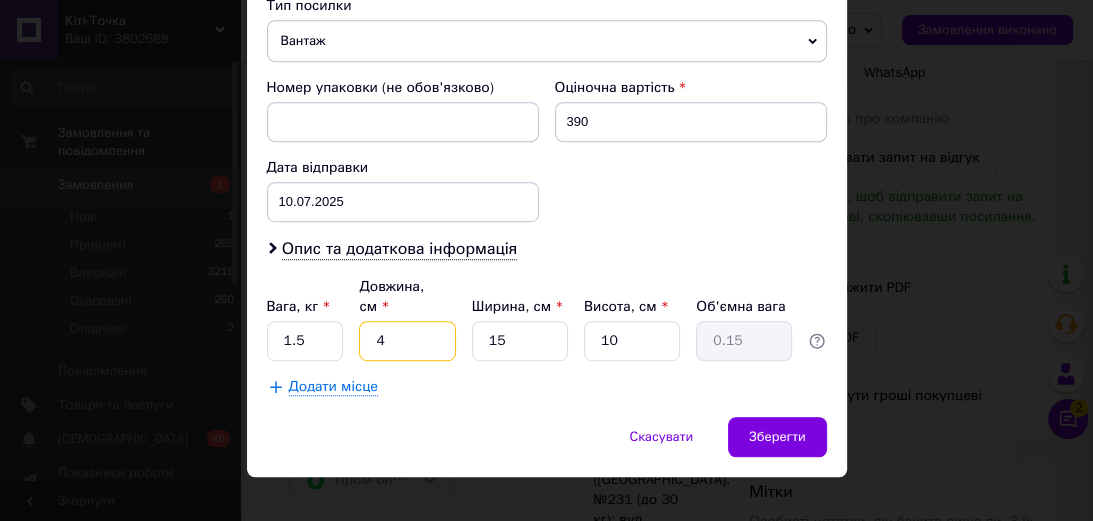 type 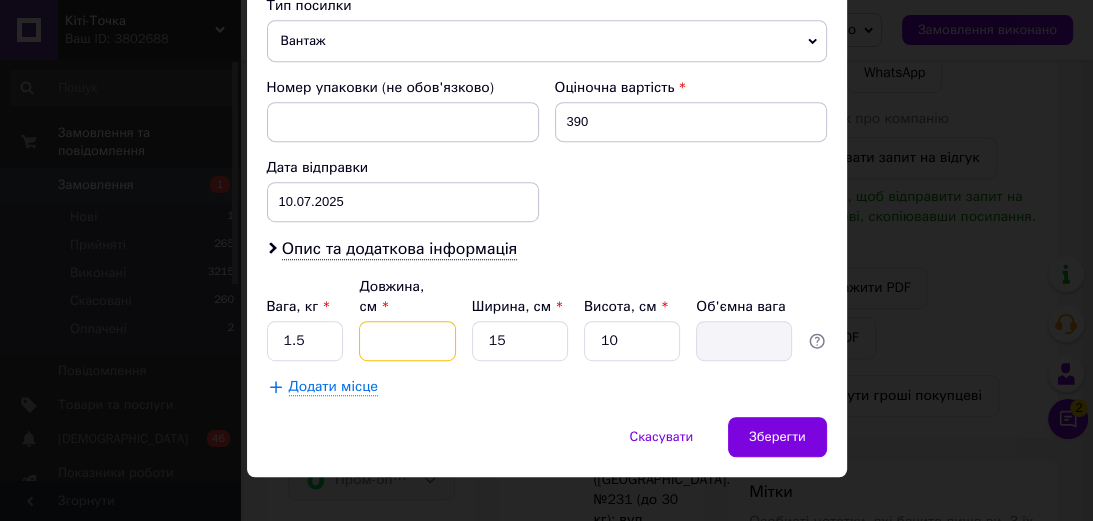 type on "4" 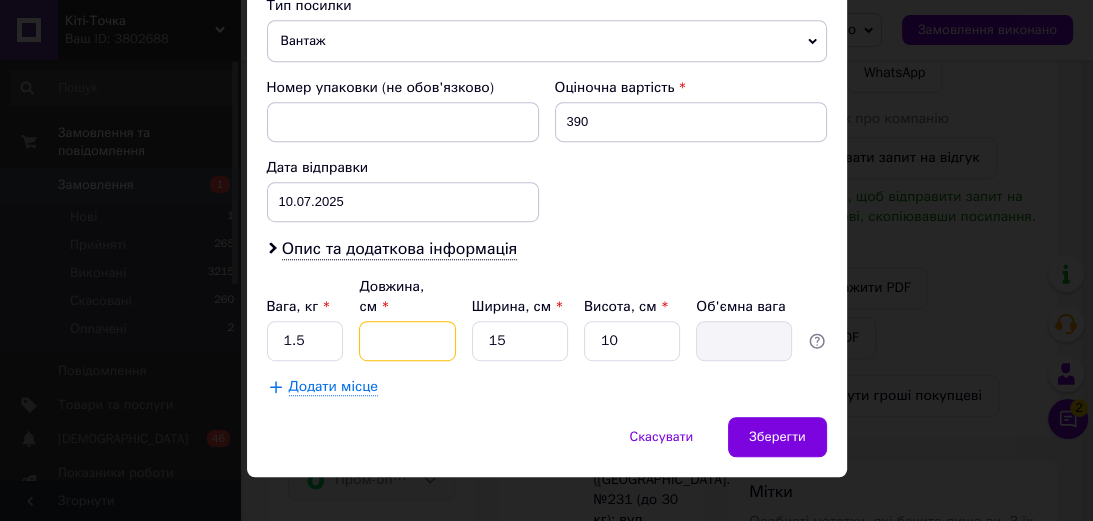 type on "0.15" 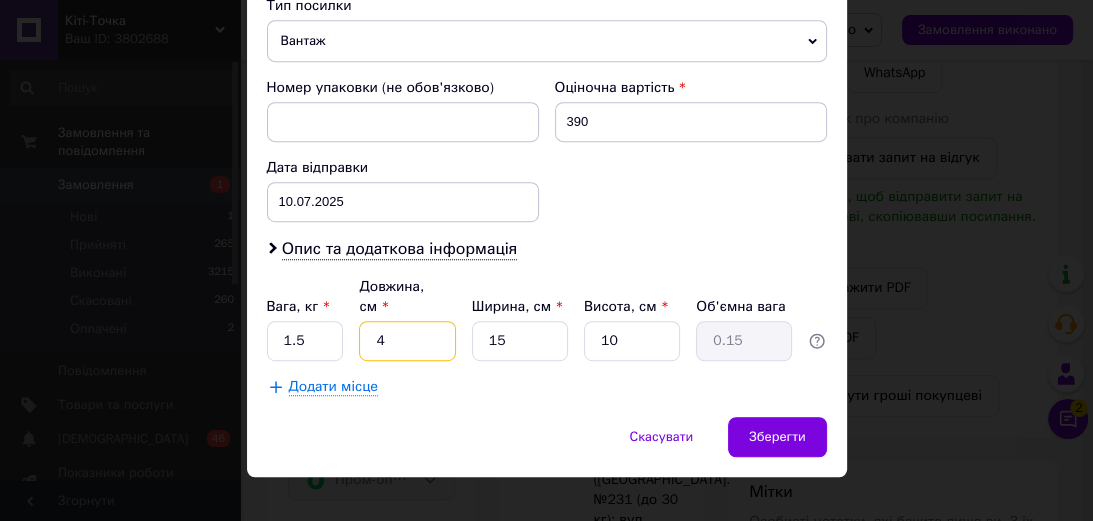 type on "44" 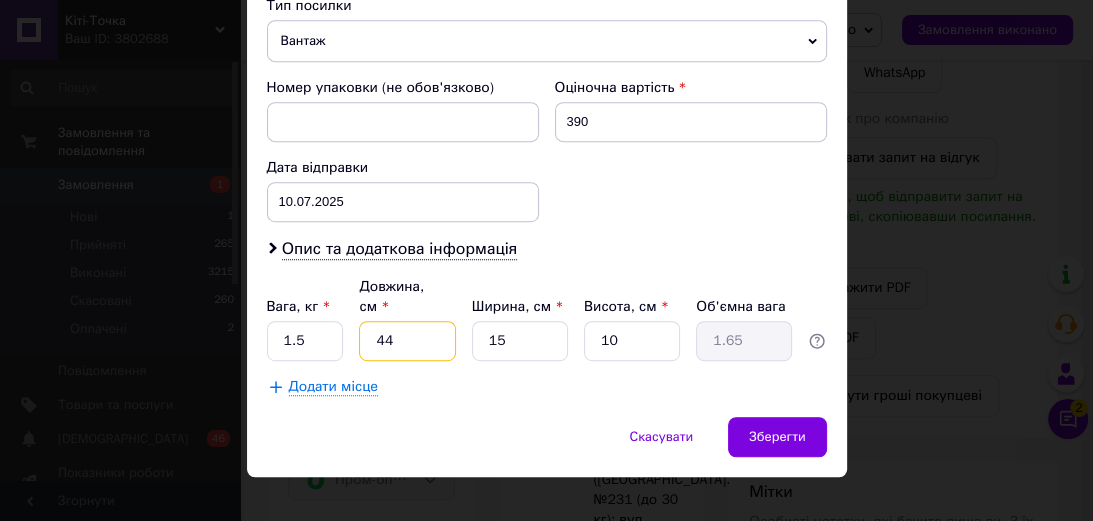 type on "44" 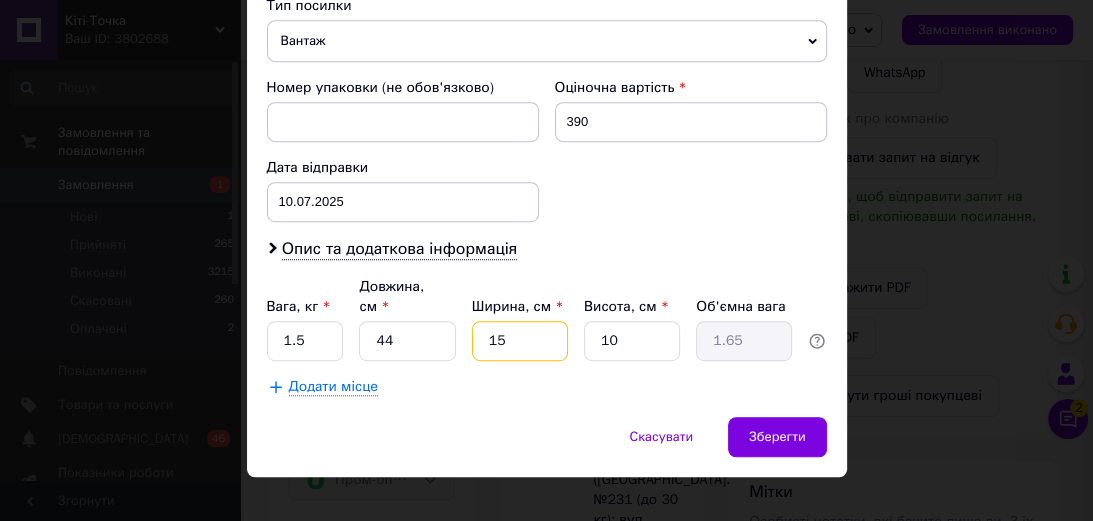 click on "15" at bounding box center (520, 341) 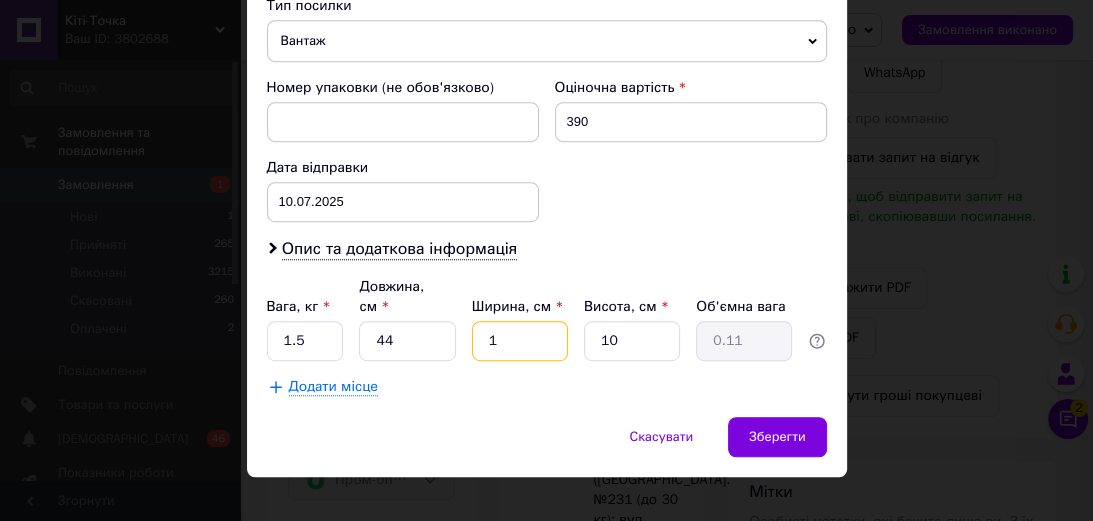 type on "16" 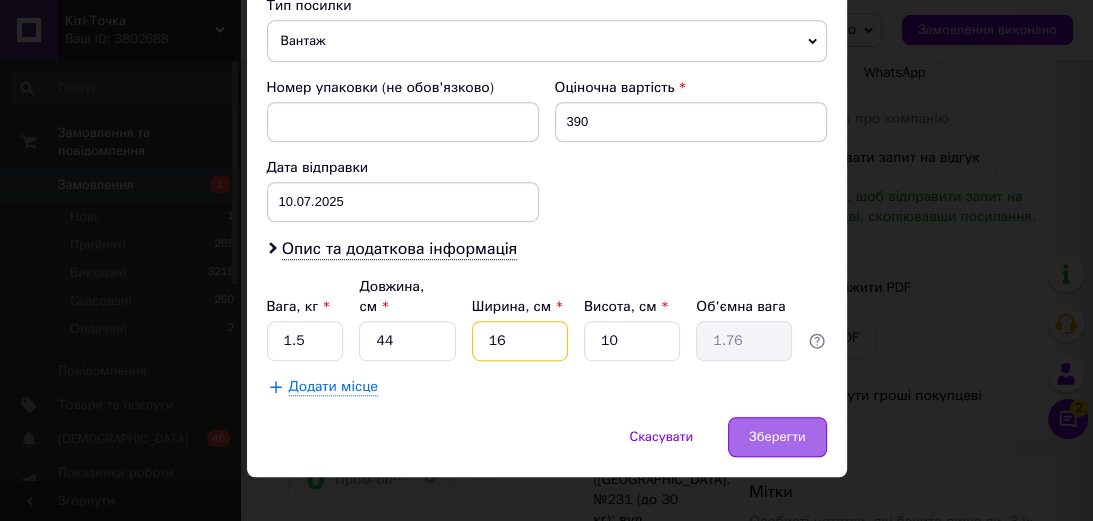 type on "16" 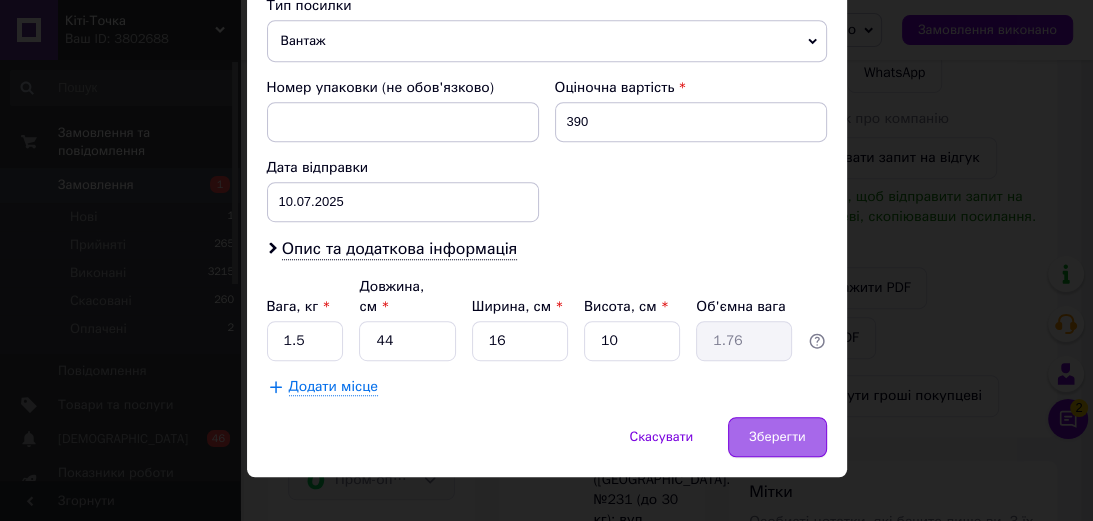 click on "Зберегти" at bounding box center [777, 437] 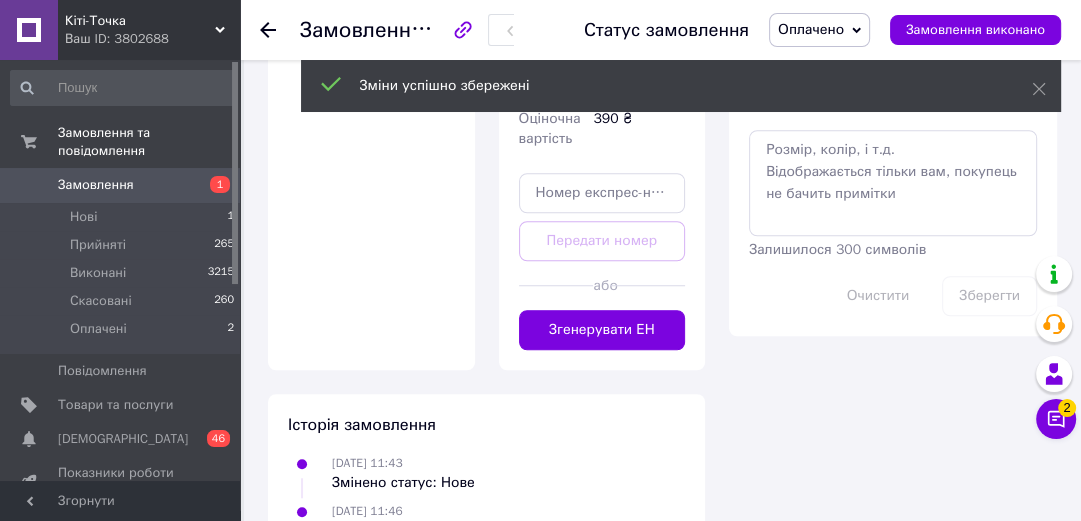 scroll, scrollTop: 1120, scrollLeft: 0, axis: vertical 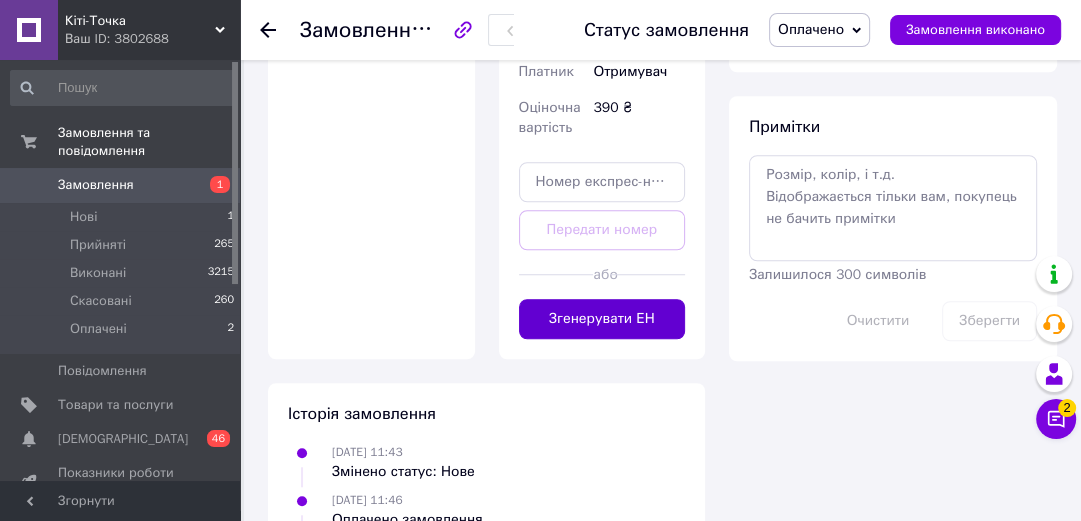 click on "Згенерувати ЕН" at bounding box center [602, 319] 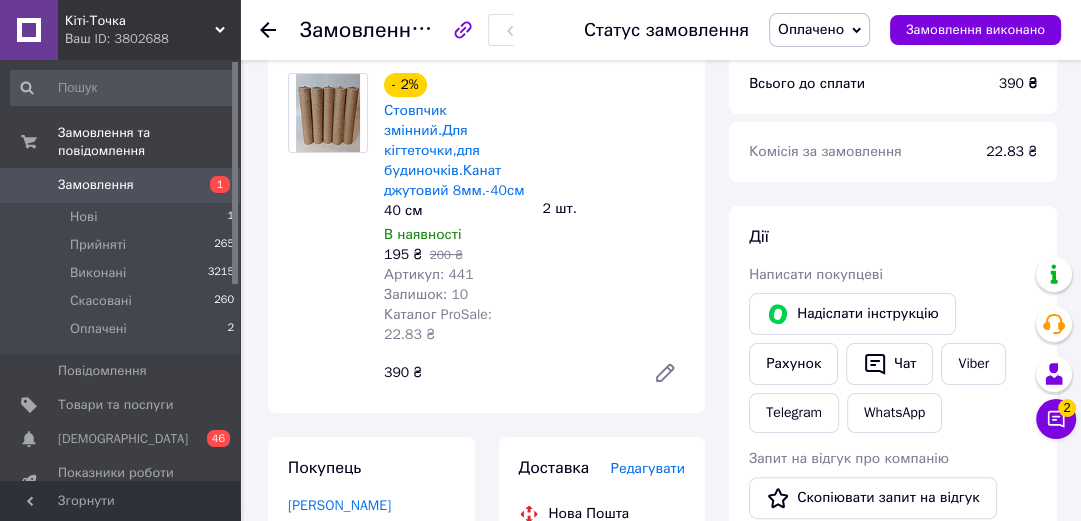 scroll, scrollTop: 80, scrollLeft: 0, axis: vertical 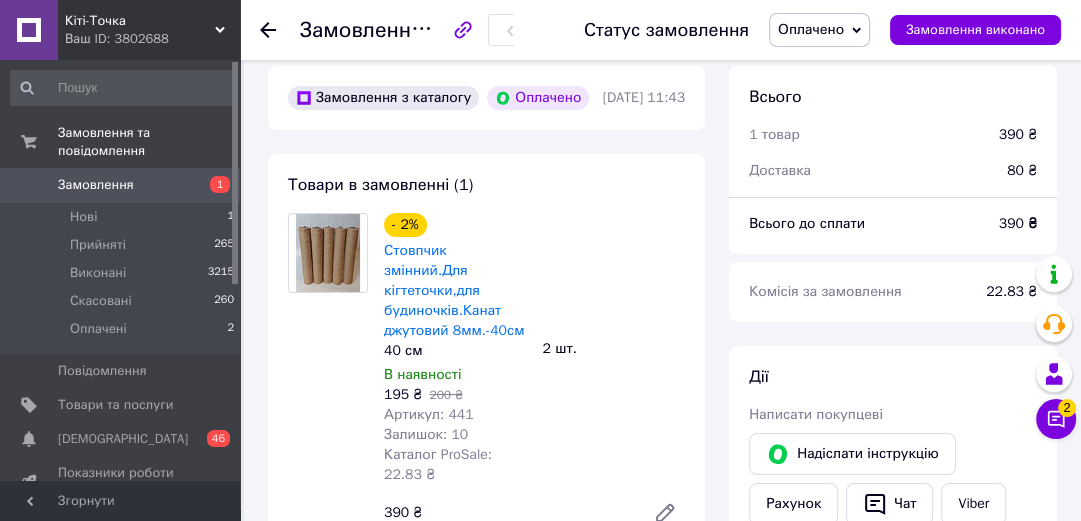 click 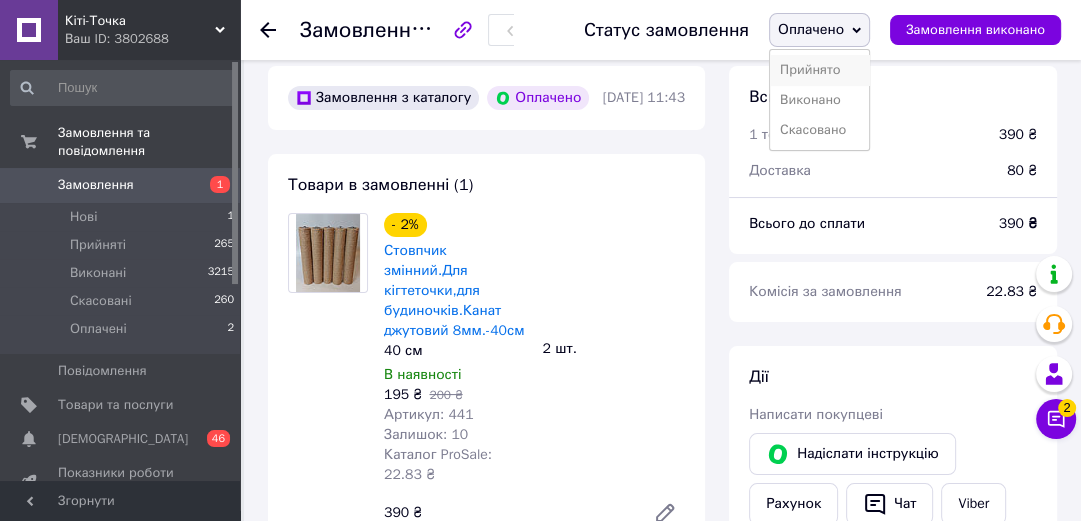 click on "Прийнято" at bounding box center (819, 70) 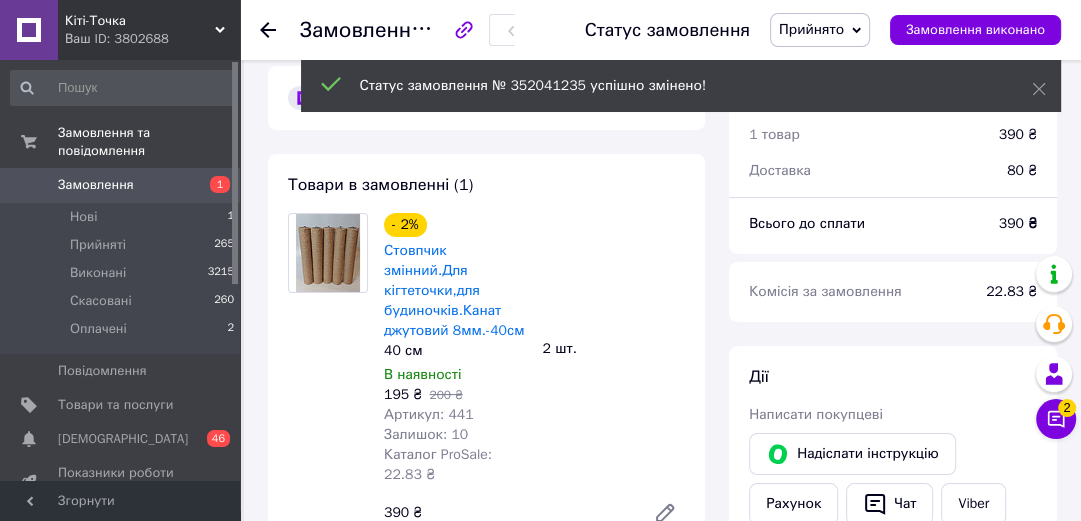 click on "Замовлення" at bounding box center (96, 185) 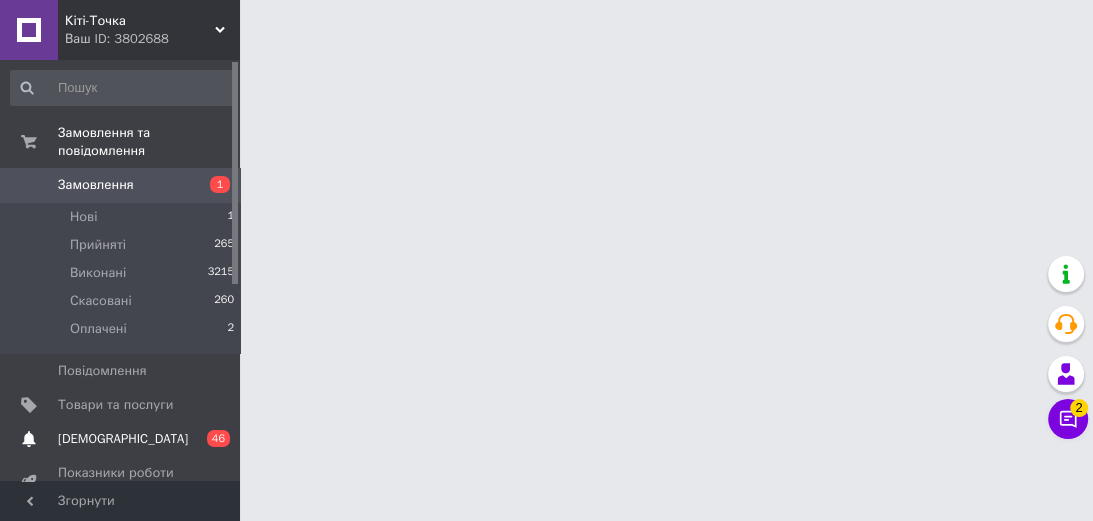click on "[DEMOGRAPHIC_DATA]" at bounding box center (123, 439) 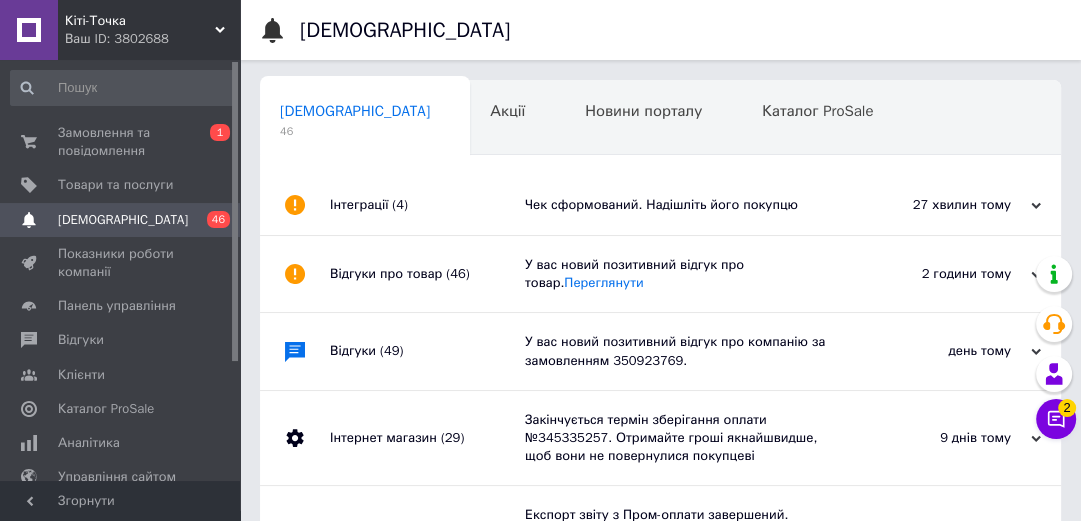 scroll, scrollTop: 0, scrollLeft: 10, axis: horizontal 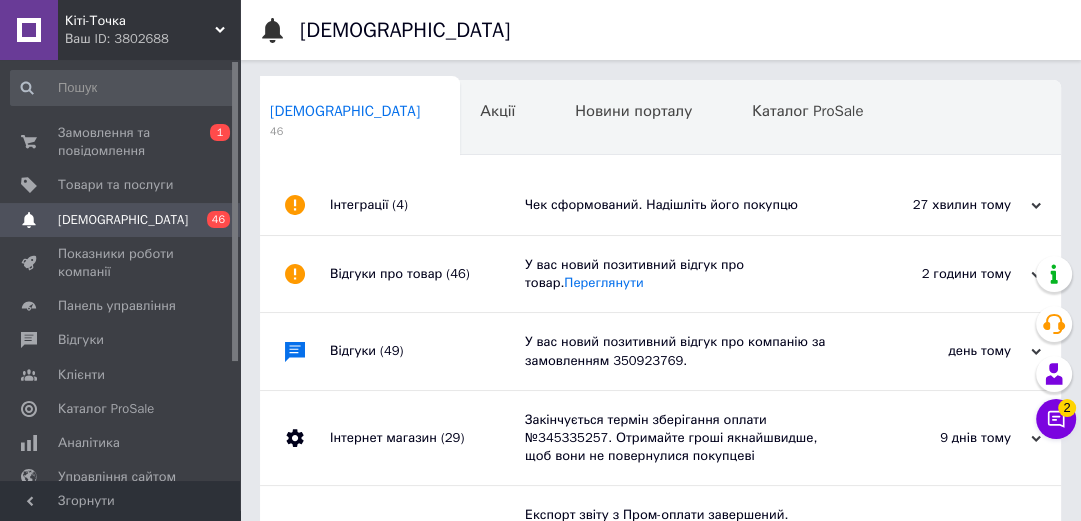 click on "Чек сформований. Надішліть його покупцю" at bounding box center [683, 205] 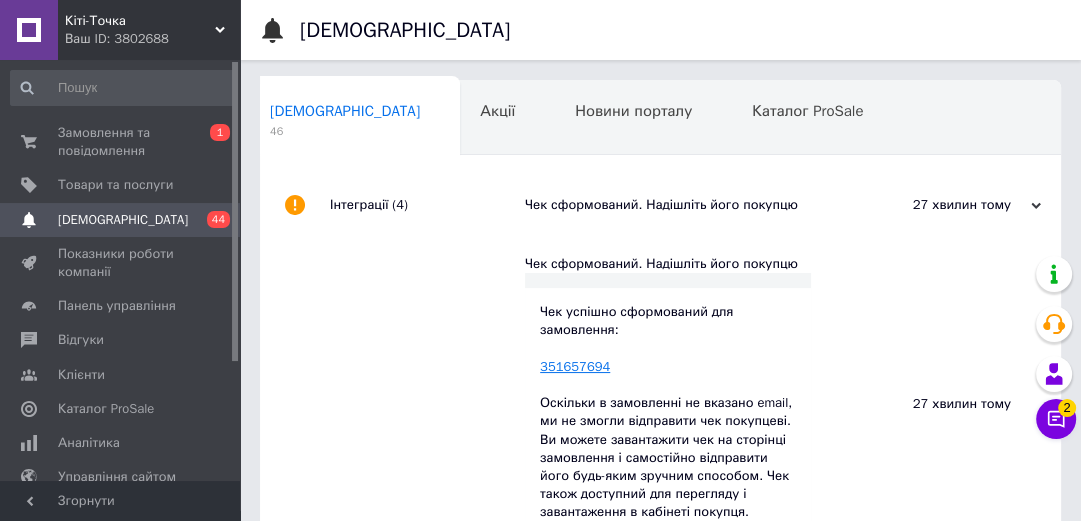 click on "351657694" at bounding box center [575, 366] 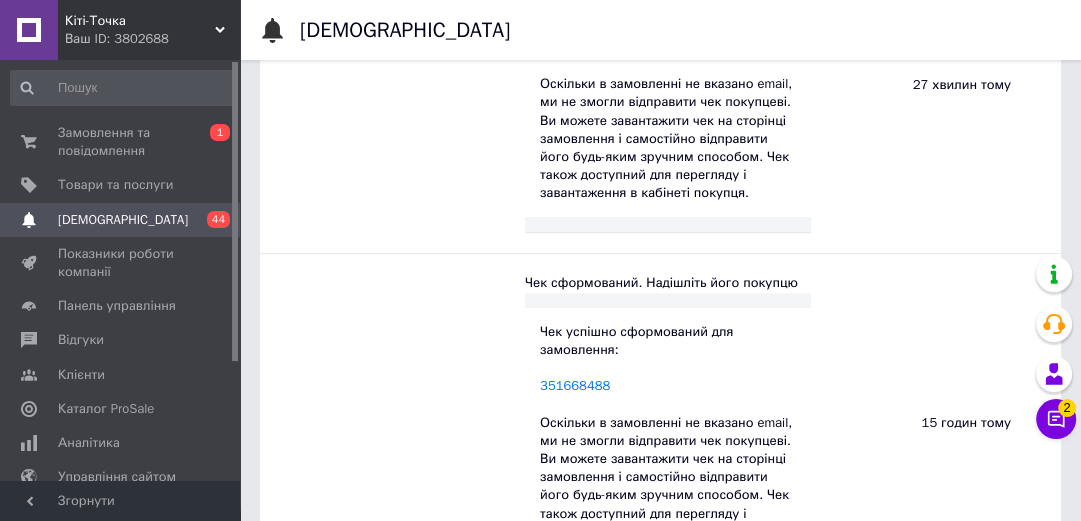 scroll, scrollTop: 400, scrollLeft: 0, axis: vertical 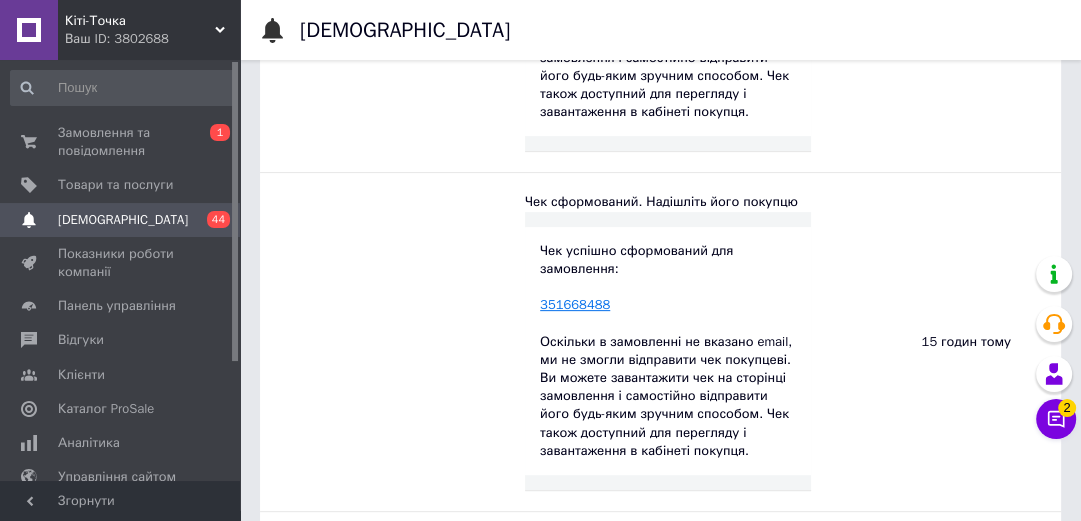 click on "351668488" at bounding box center [575, 304] 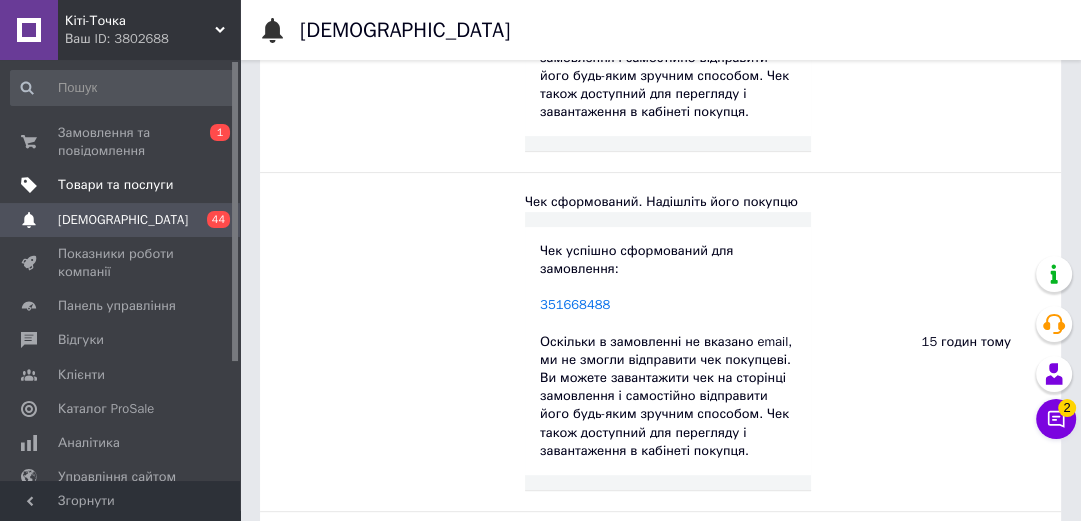 click on "Товари та послуги" at bounding box center [115, 185] 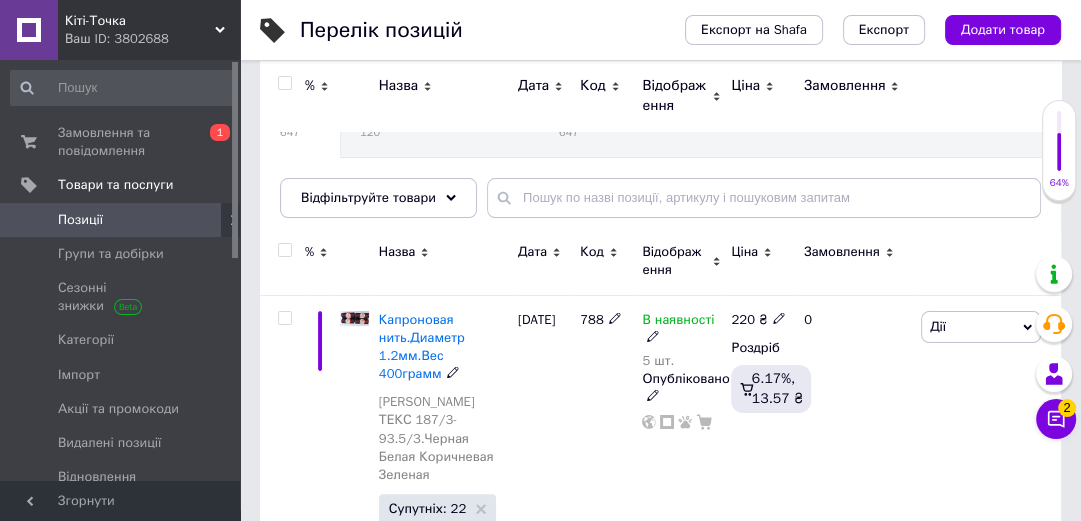 scroll, scrollTop: 160, scrollLeft: 0, axis: vertical 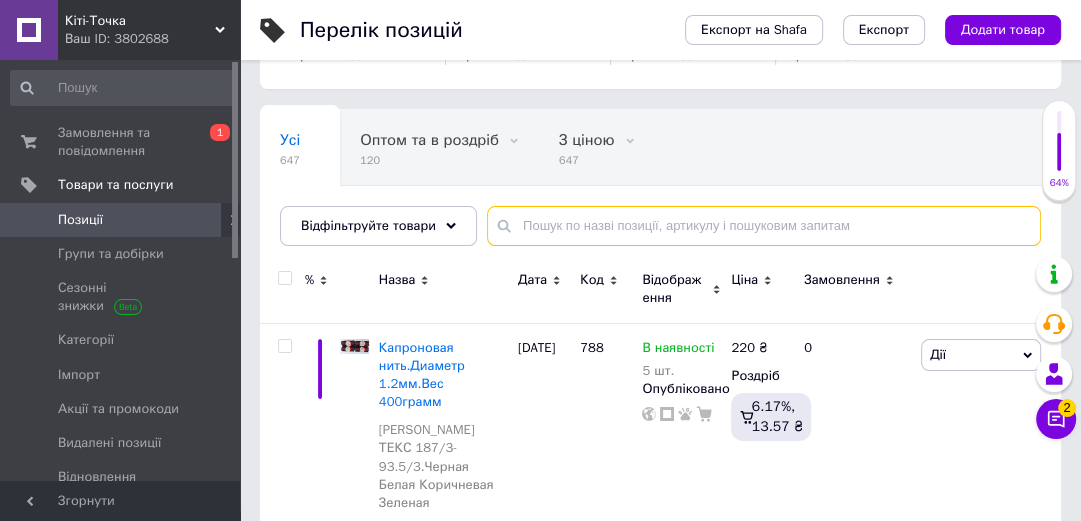 click at bounding box center (764, 226) 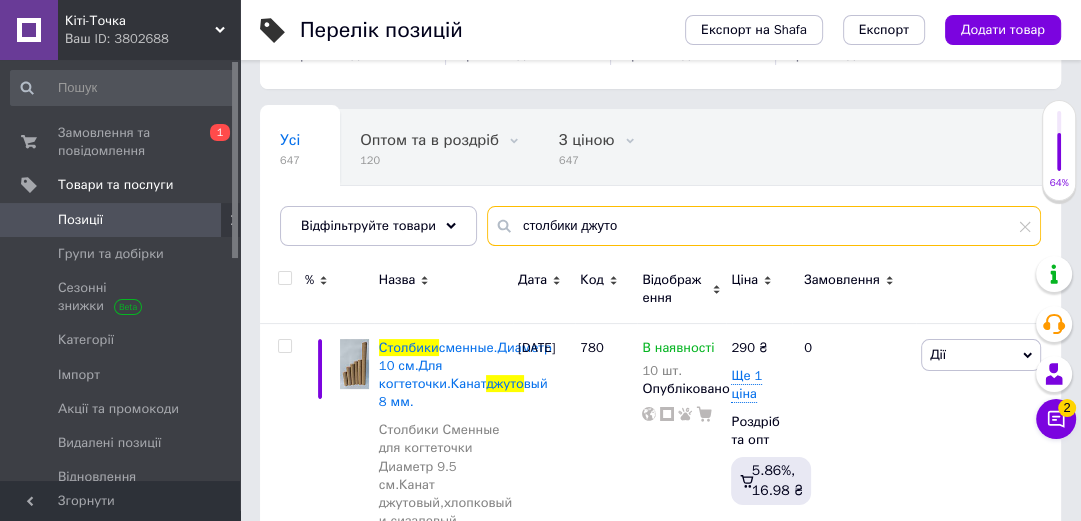 click on "столбики джуто" at bounding box center (764, 226) 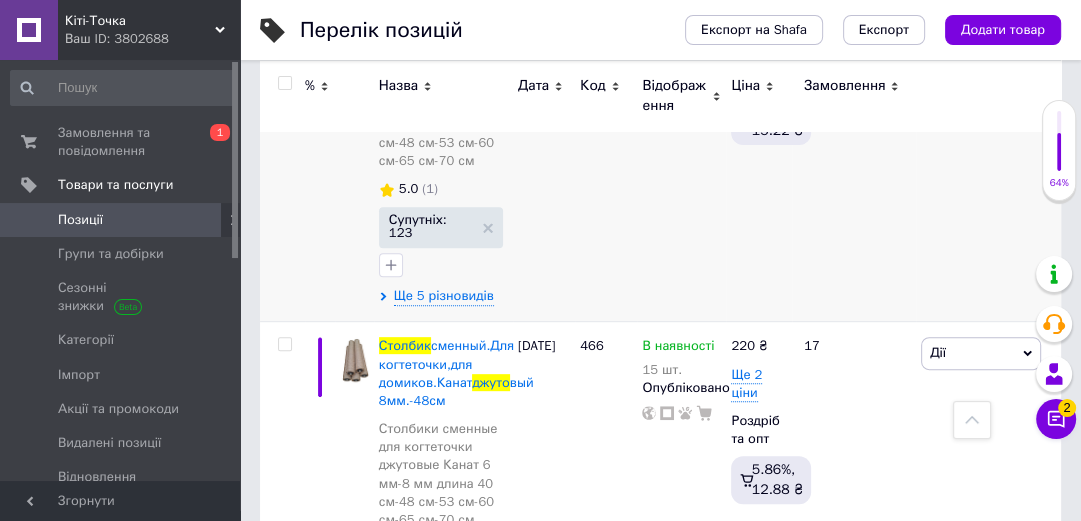 scroll, scrollTop: 560, scrollLeft: 0, axis: vertical 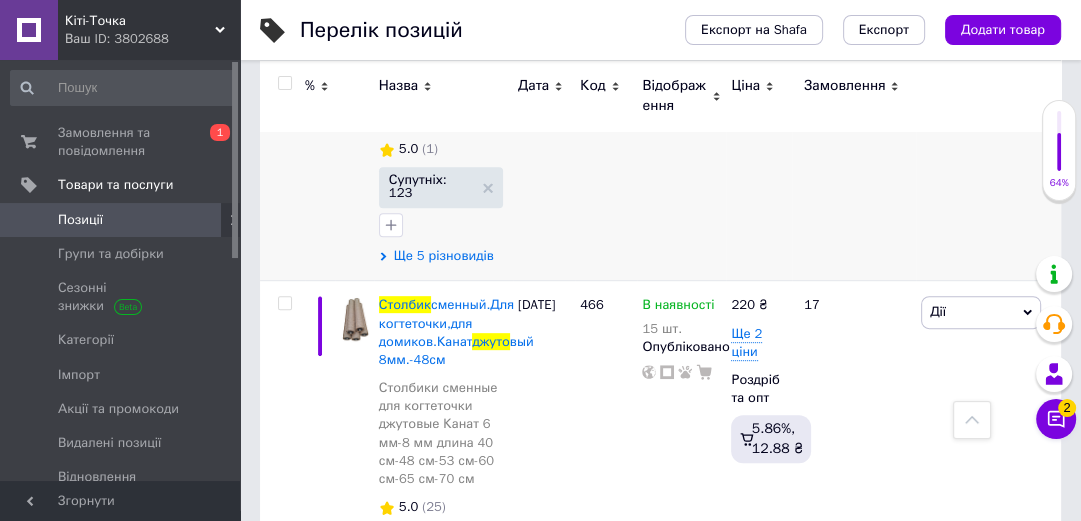 type on "столбик джуто" 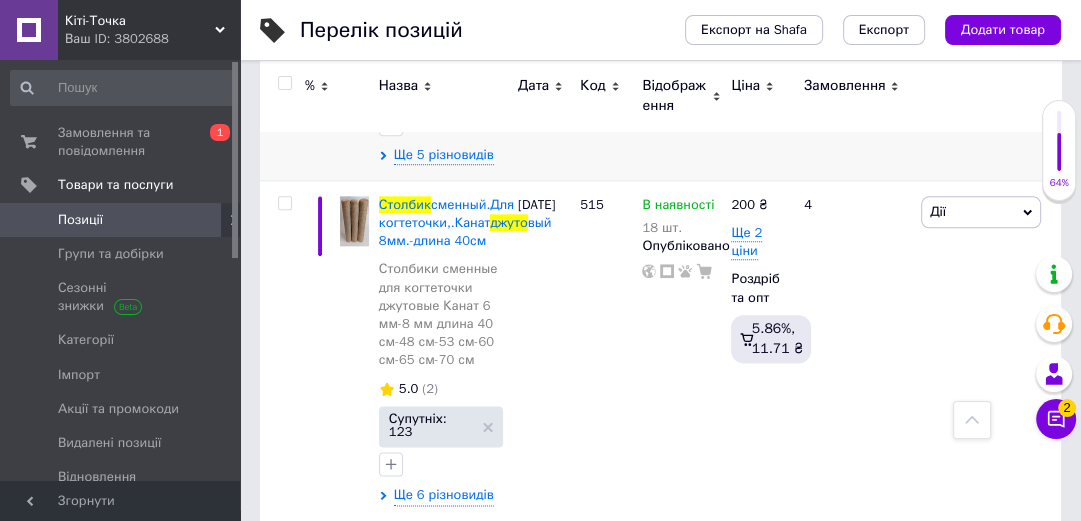 scroll, scrollTop: 1760, scrollLeft: 0, axis: vertical 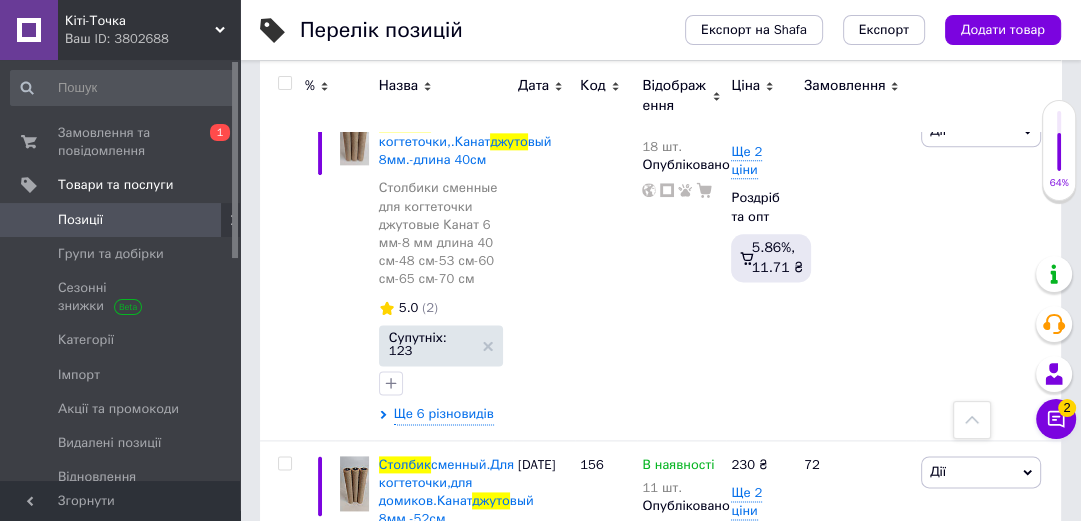 click on "Ще 5 різновидів" at bounding box center (444, 75) 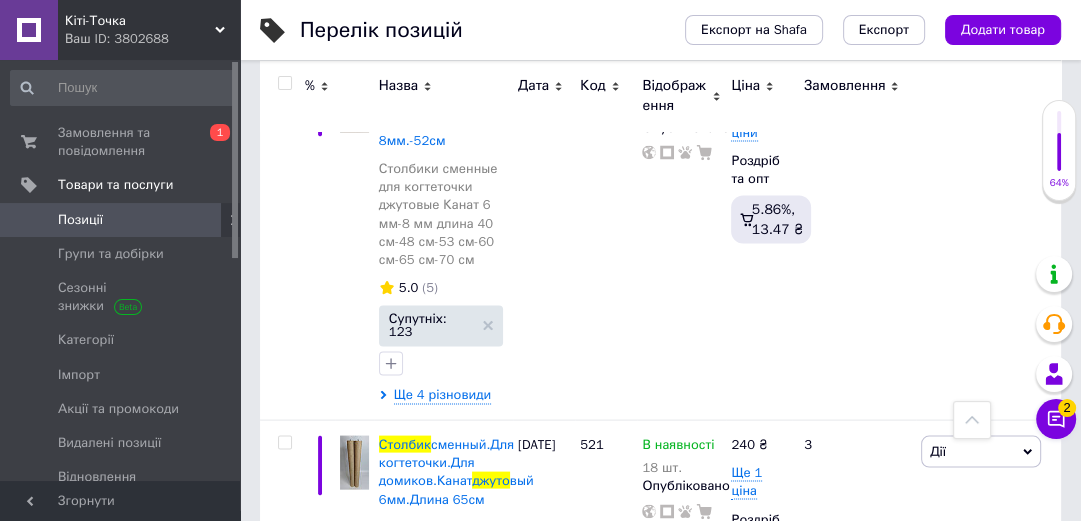 scroll, scrollTop: 2800, scrollLeft: 0, axis: vertical 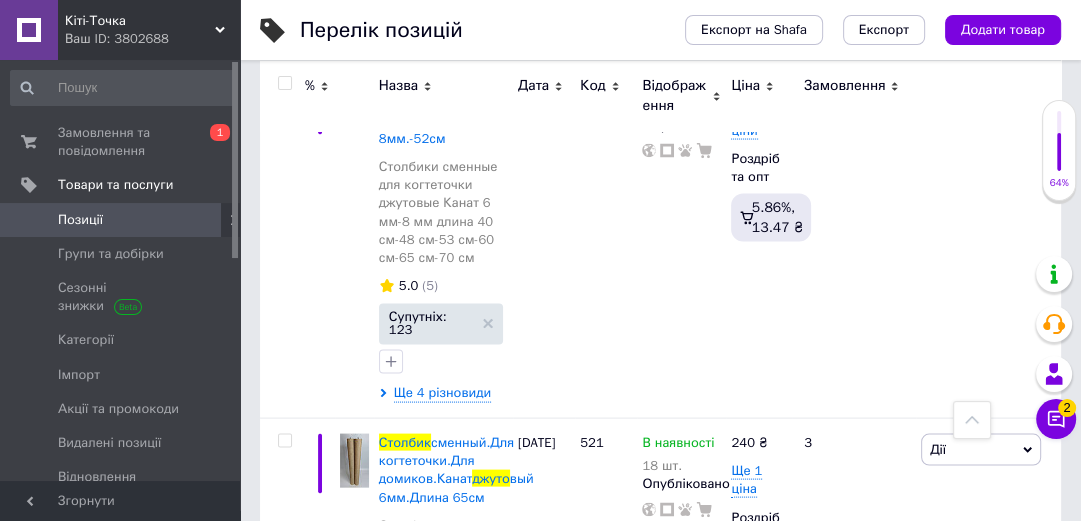 click on "Ще 6 різновидів" at bounding box center [444, 35] 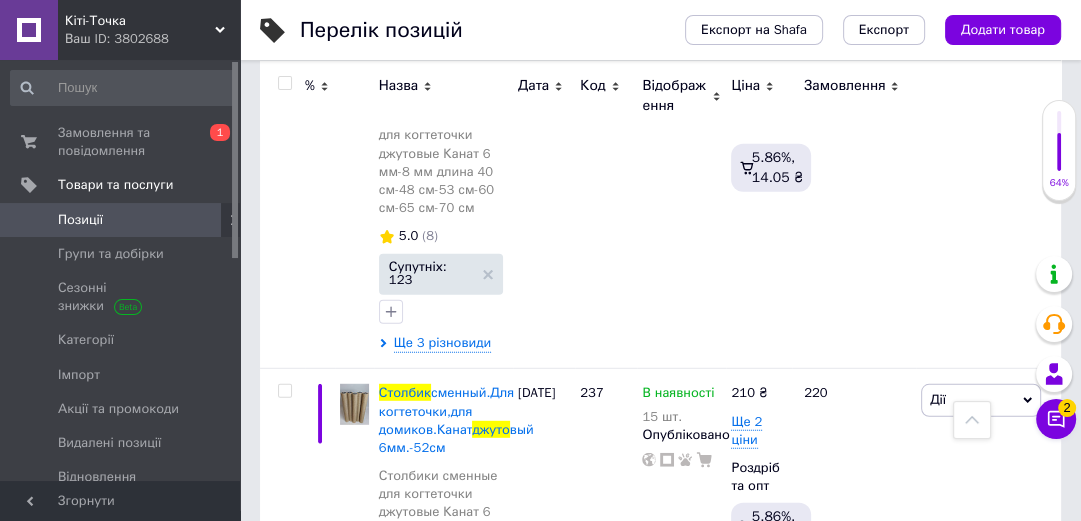 scroll, scrollTop: 3920, scrollLeft: 0, axis: vertical 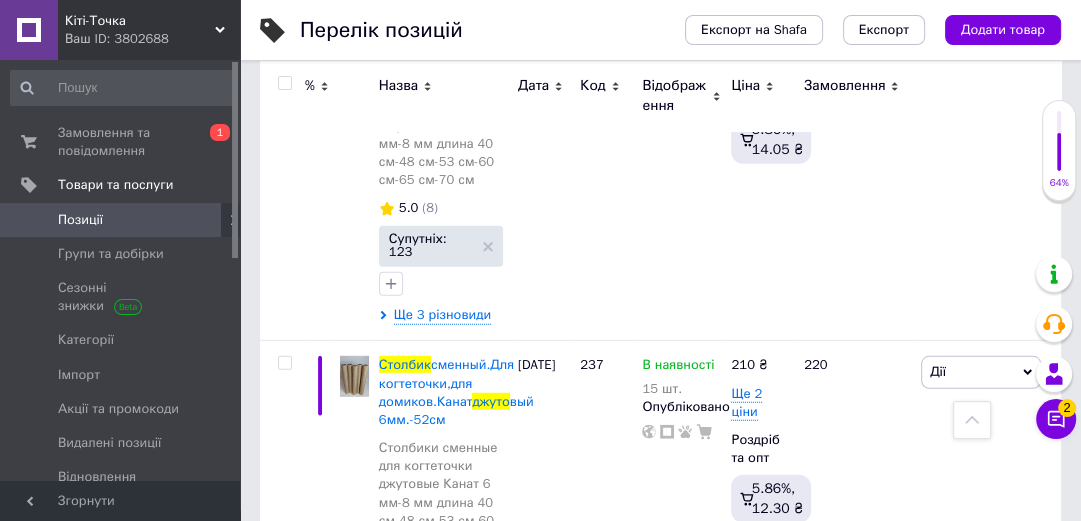 click 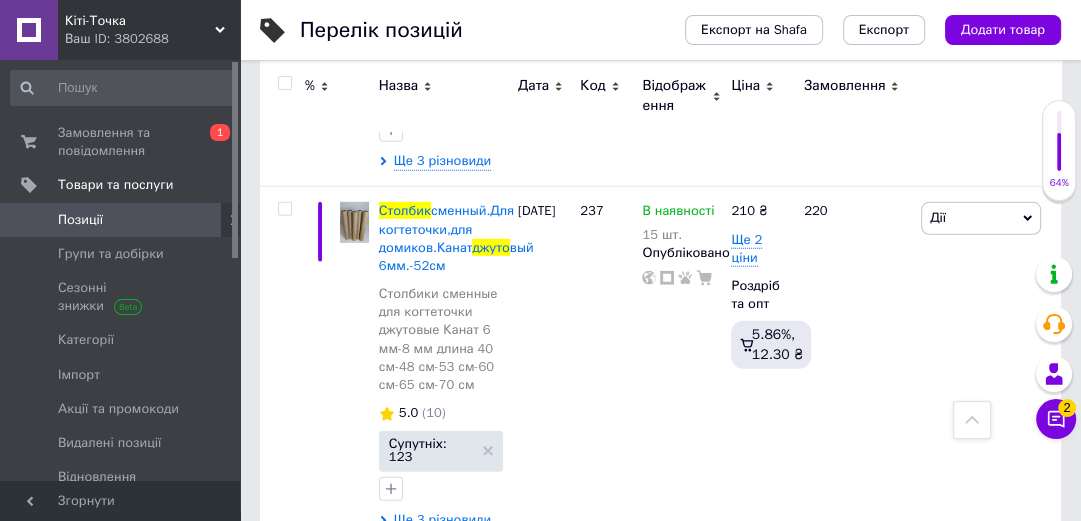 scroll, scrollTop: 4080, scrollLeft: 0, axis: vertical 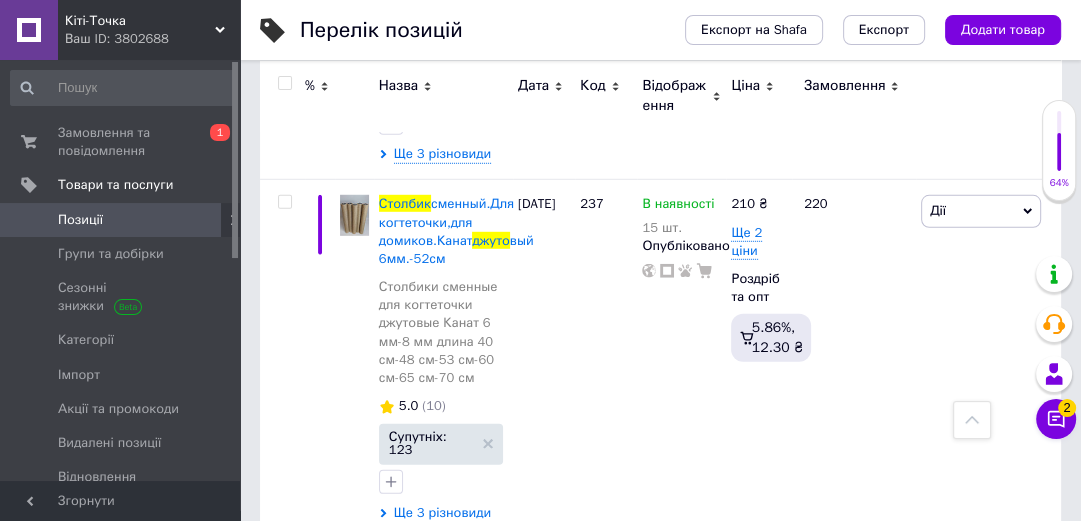 click on "Ще 4 різновиди" at bounding box center (442, -204) 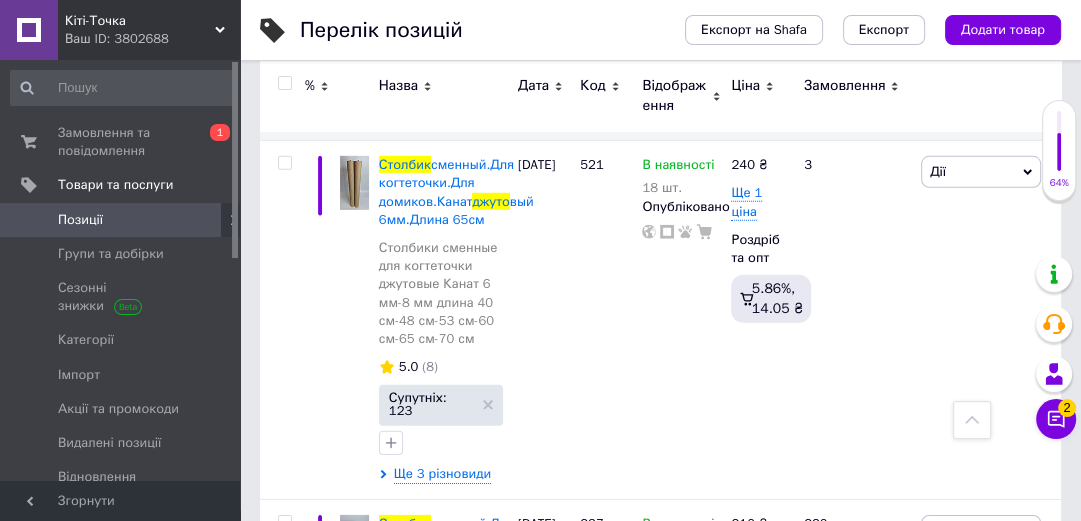 scroll, scrollTop: 4320, scrollLeft: 0, axis: vertical 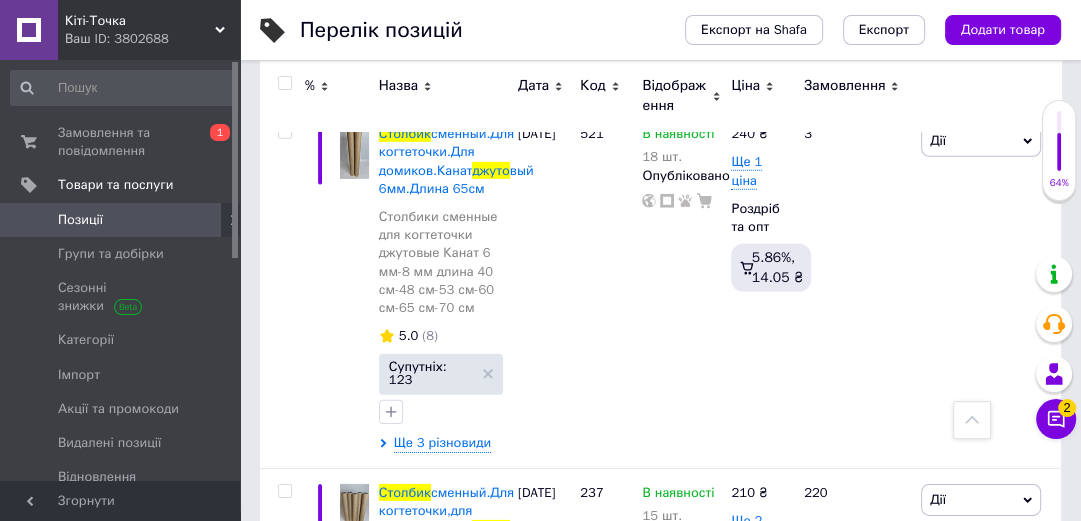 click 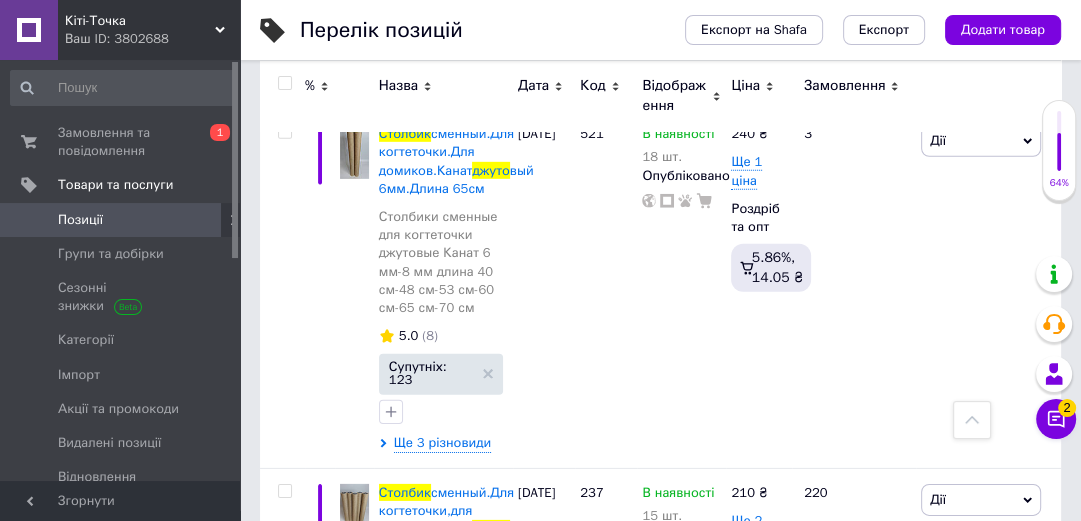 type on "17" 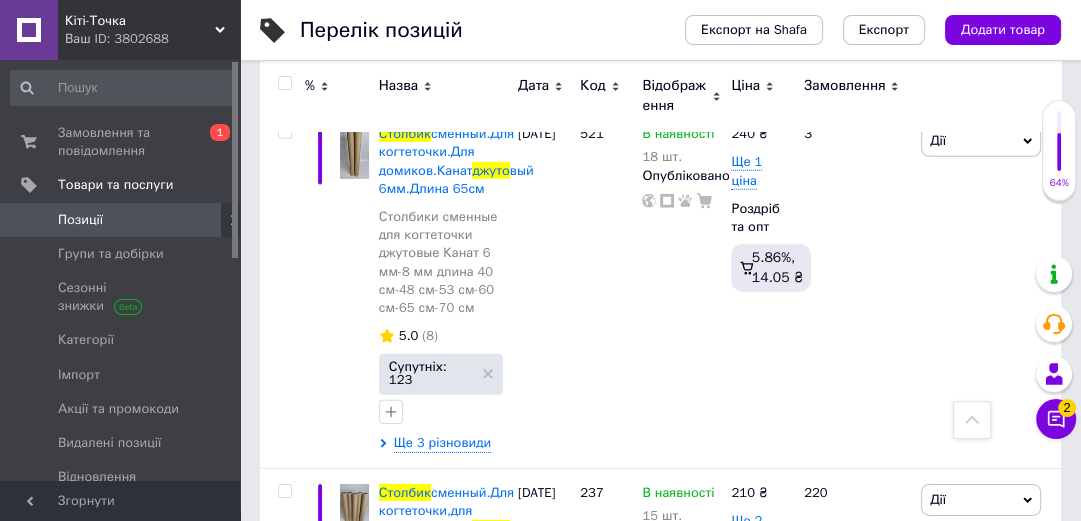 click on "441" at bounding box center (606, -352) 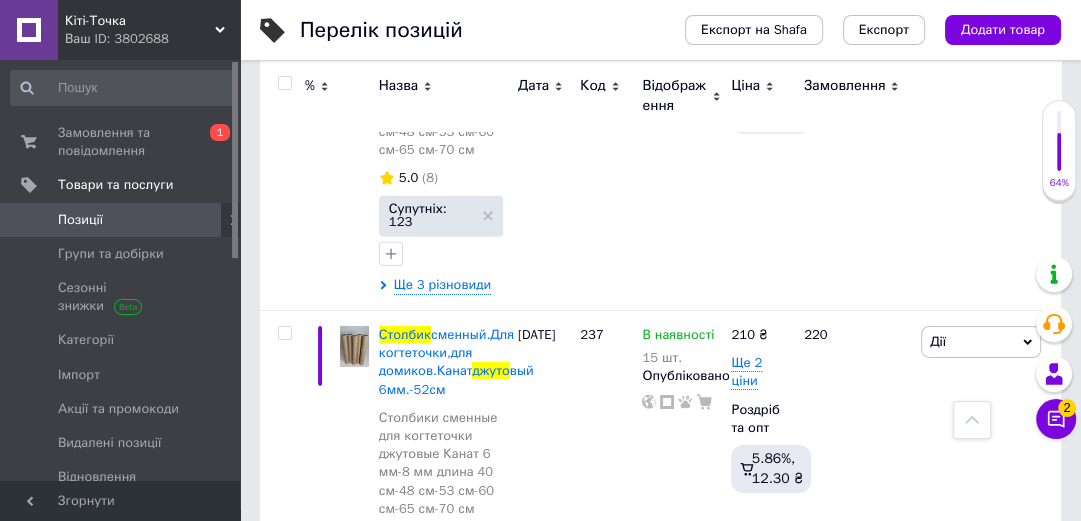 scroll, scrollTop: 4480, scrollLeft: 0, axis: vertical 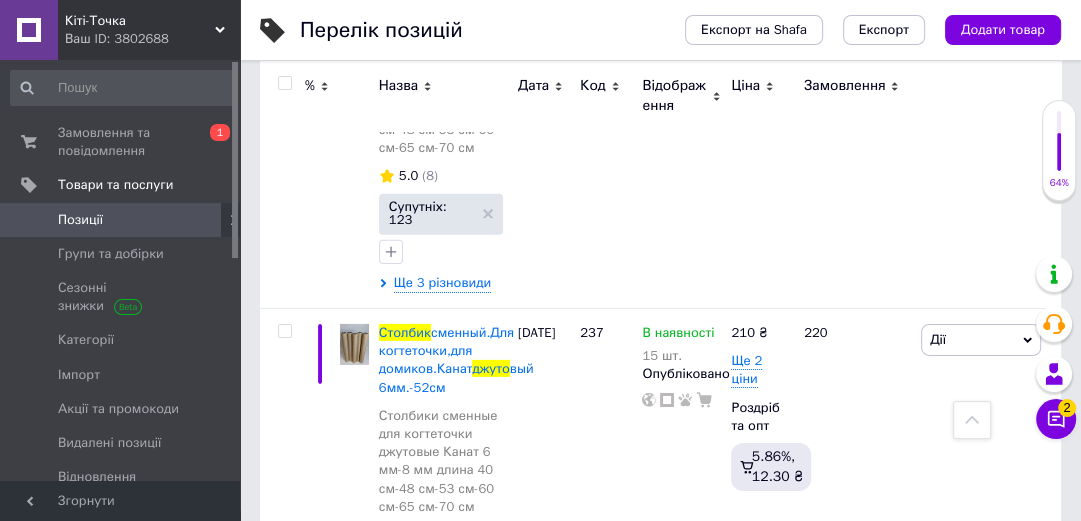 click 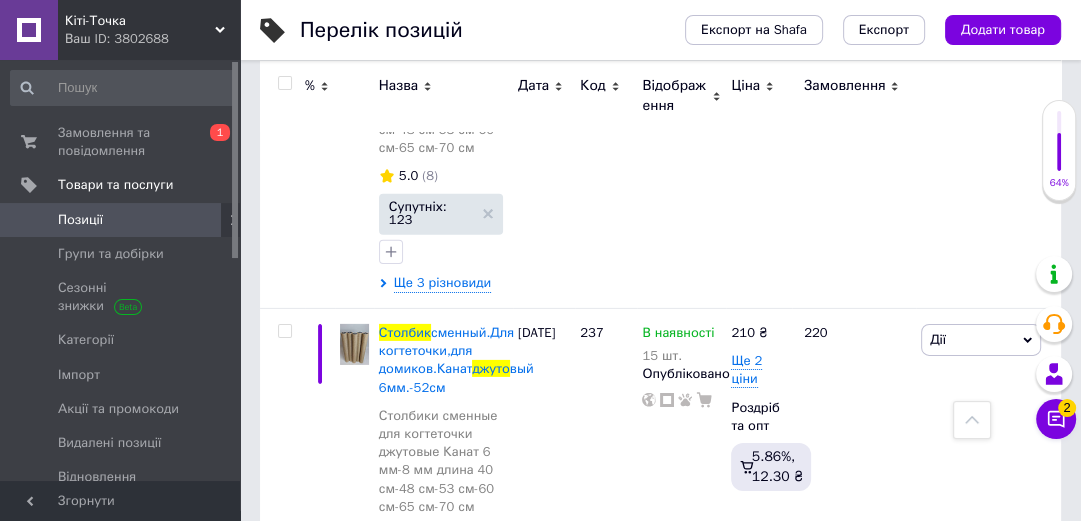type on "17" 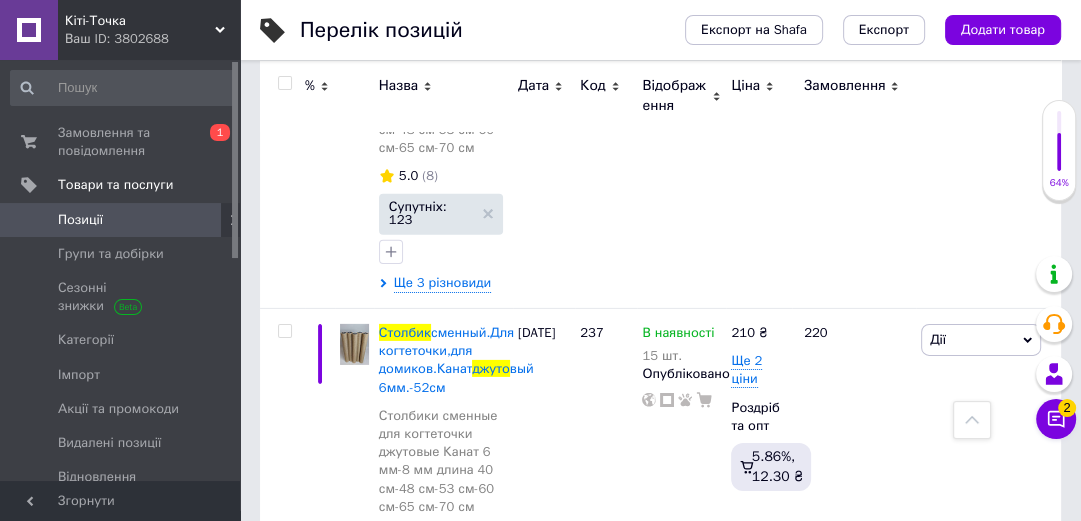 click on "562" at bounding box center (606, -380) 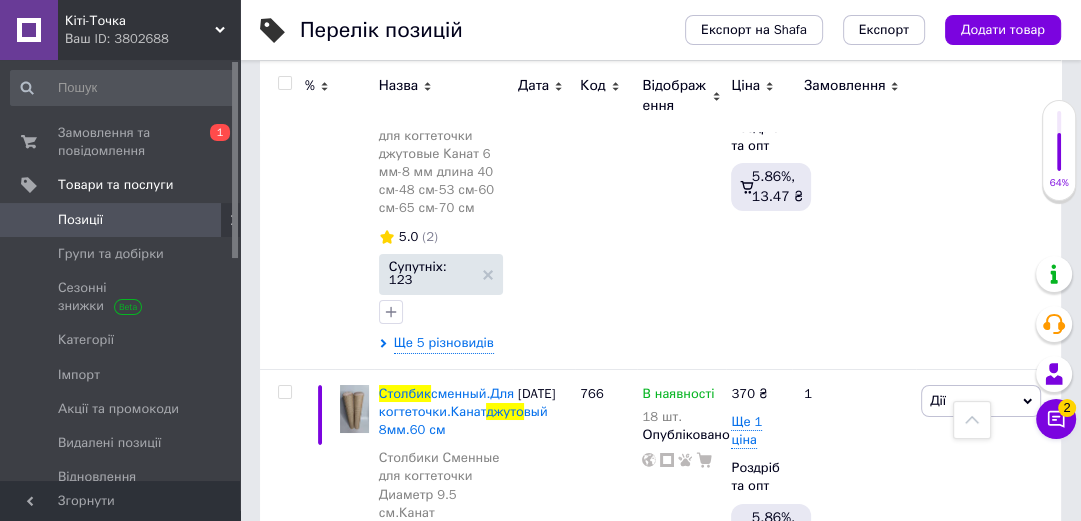 scroll, scrollTop: 5120, scrollLeft: 0, axis: vertical 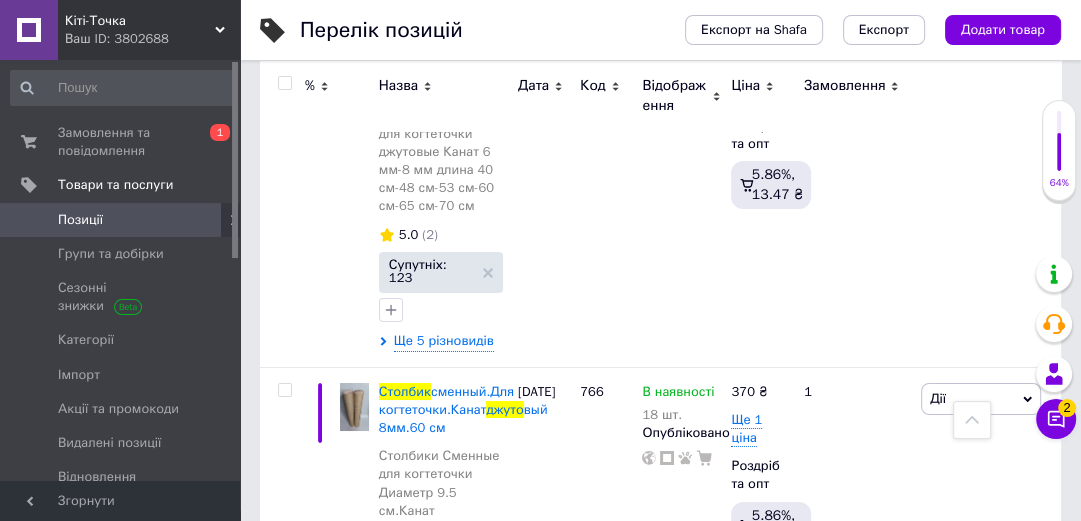 click on "Ще 3 різновиди" at bounding box center (442, -357) 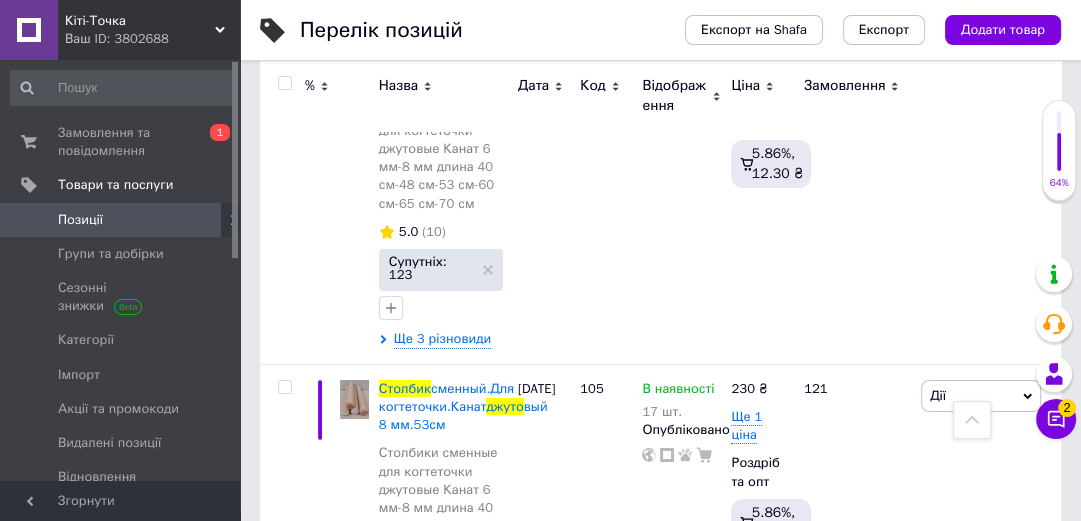 scroll, scrollTop: 5280, scrollLeft: 0, axis: vertical 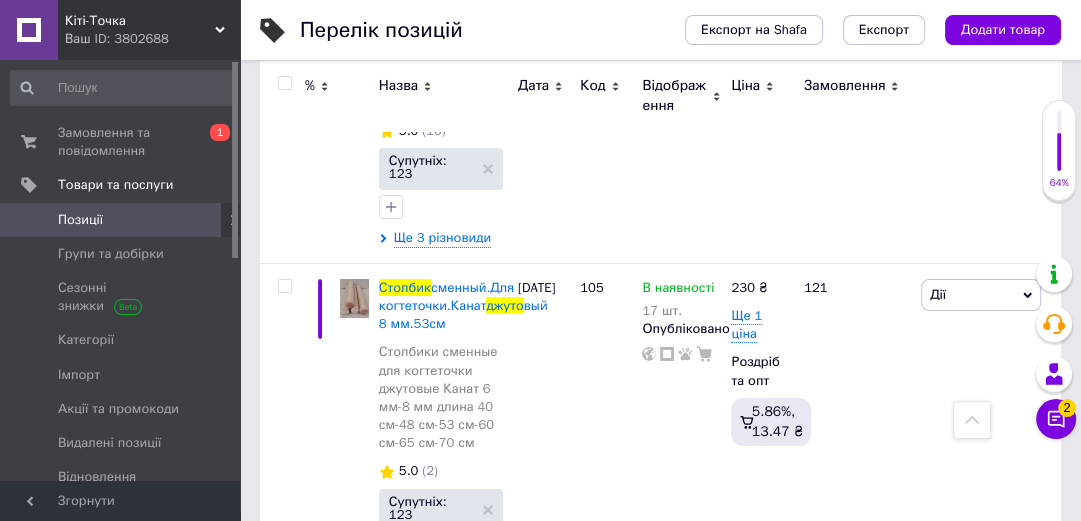 click 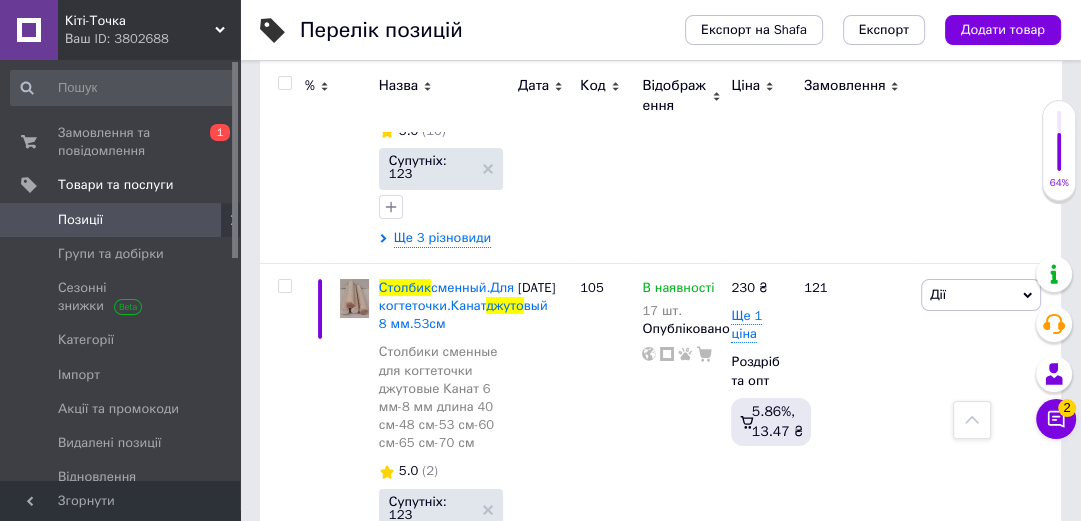 type on "17" 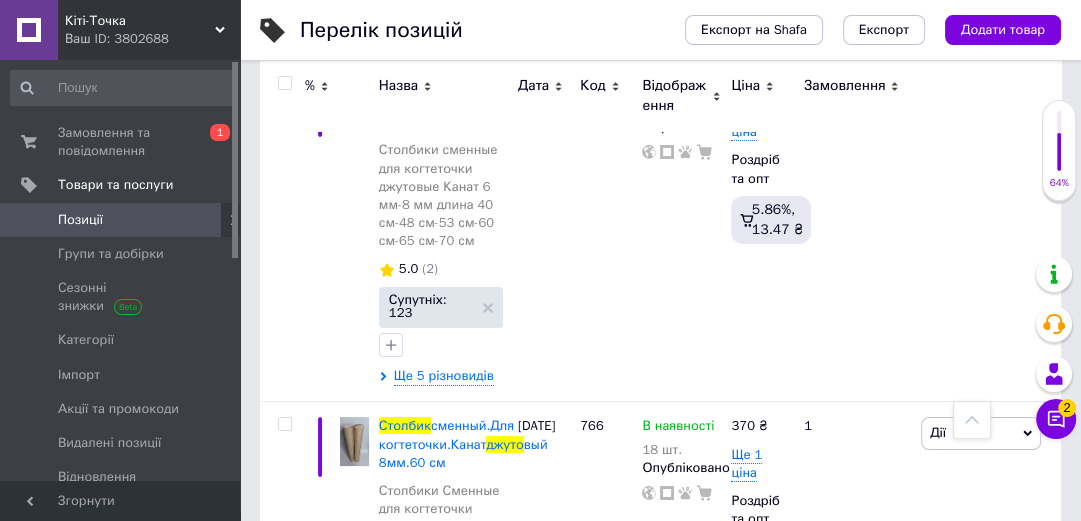 scroll, scrollTop: 5520, scrollLeft: 0, axis: vertical 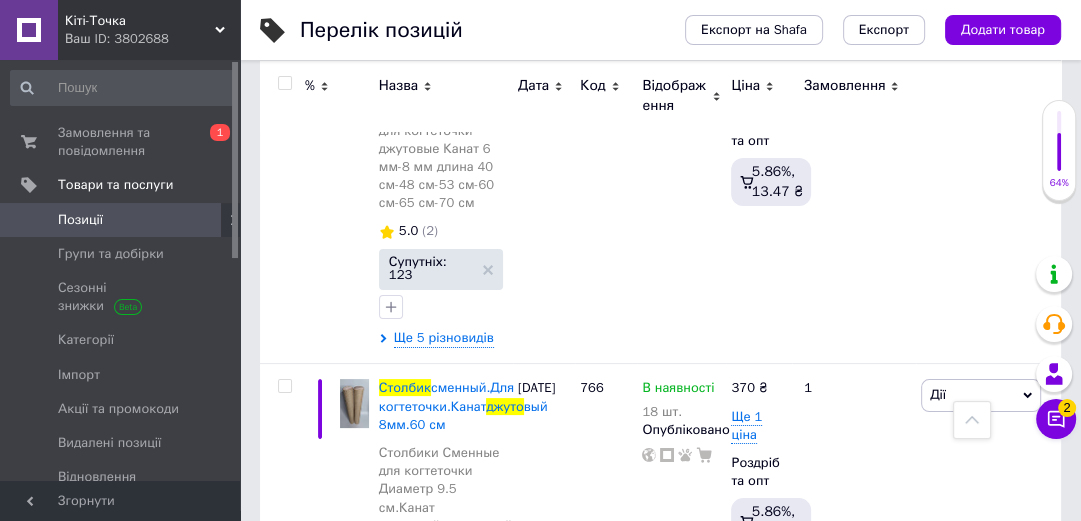 click 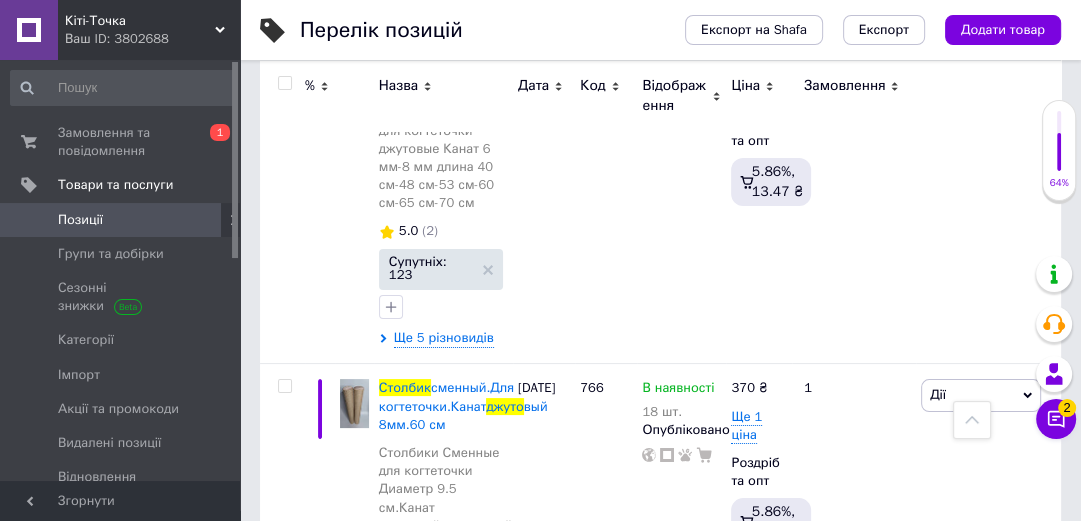 type on "17" 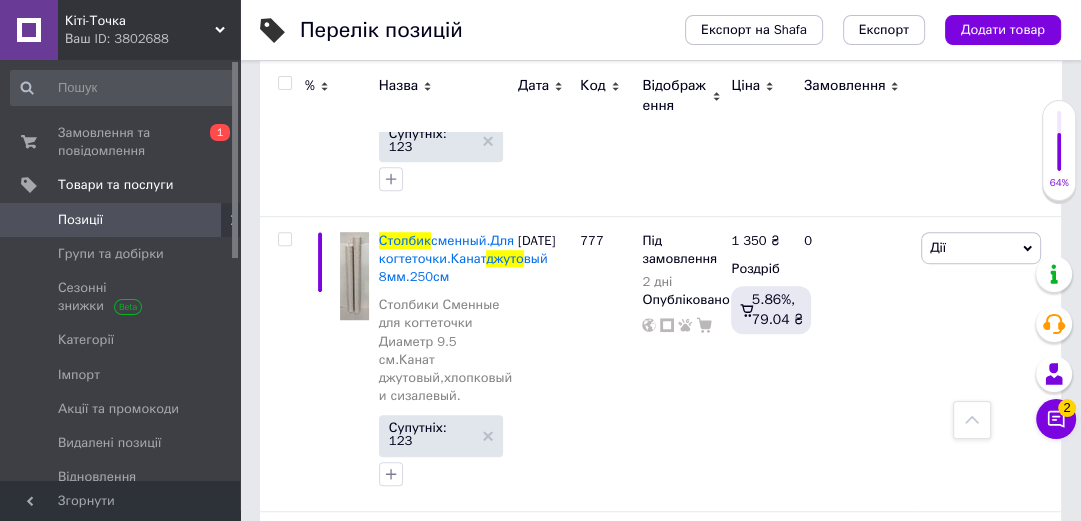 scroll, scrollTop: 6320, scrollLeft: 0, axis: vertical 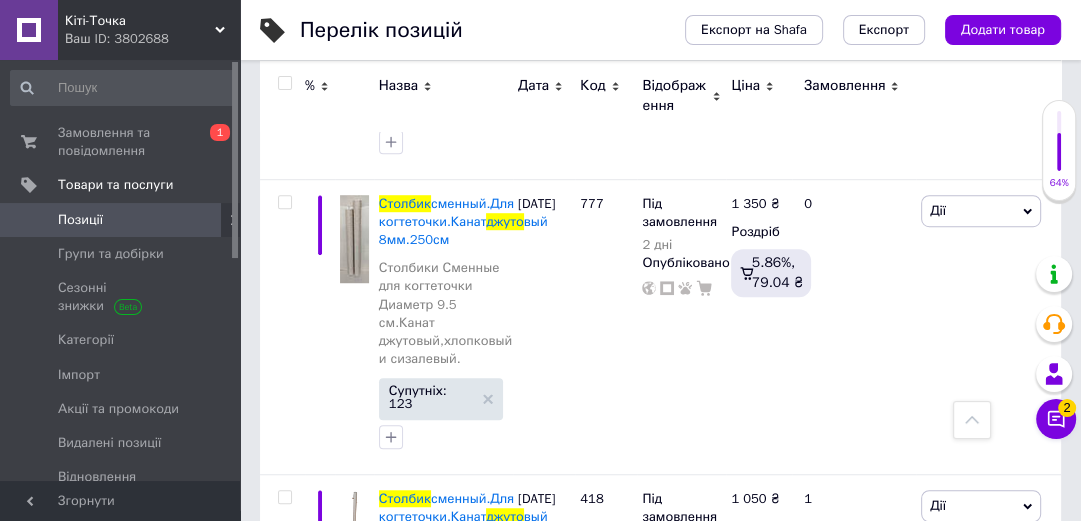 click on "Ще 5 різновидів" at bounding box center (444, -462) 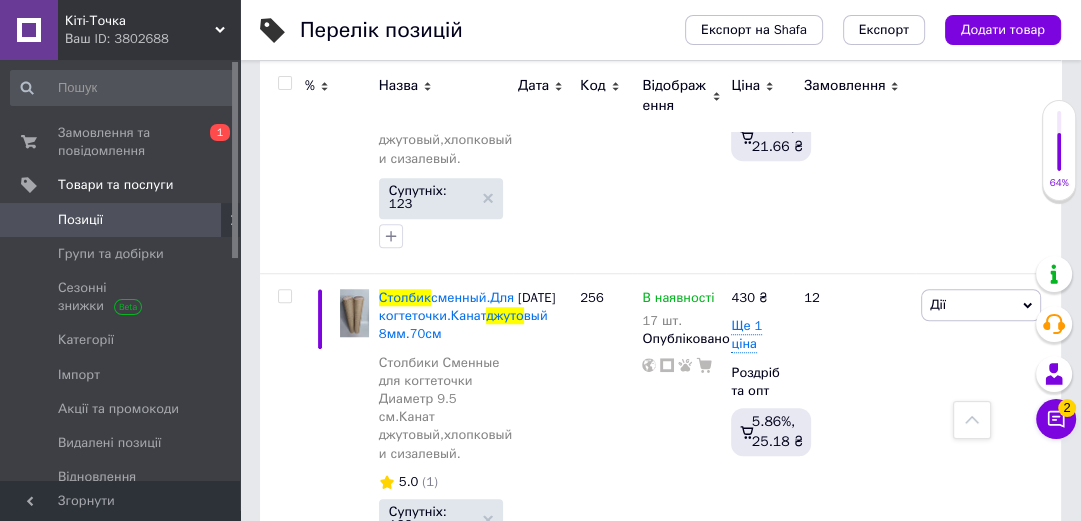 scroll, scrollTop: 6480, scrollLeft: 0, axis: vertical 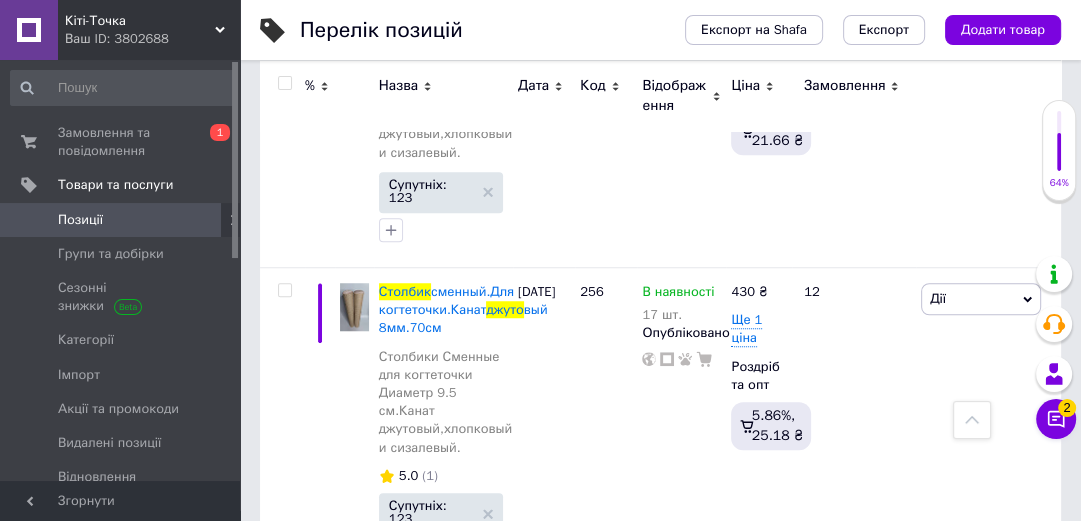 click 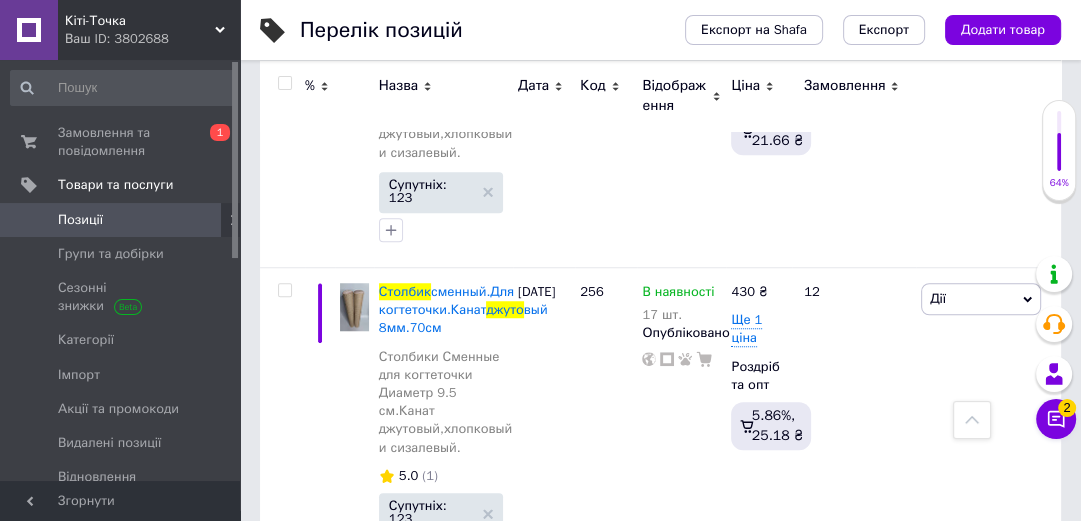 type on "17" 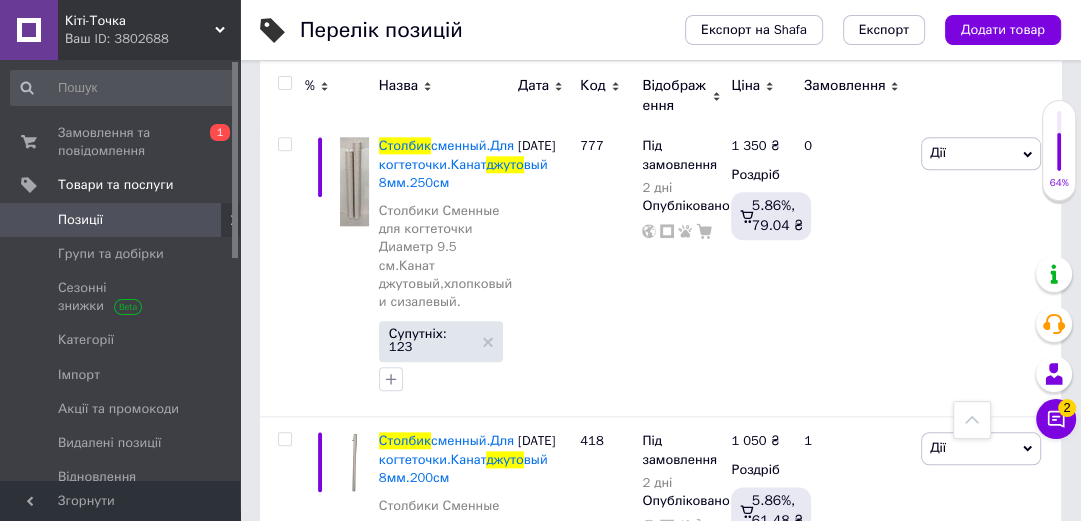 scroll, scrollTop: 7040, scrollLeft: 0, axis: vertical 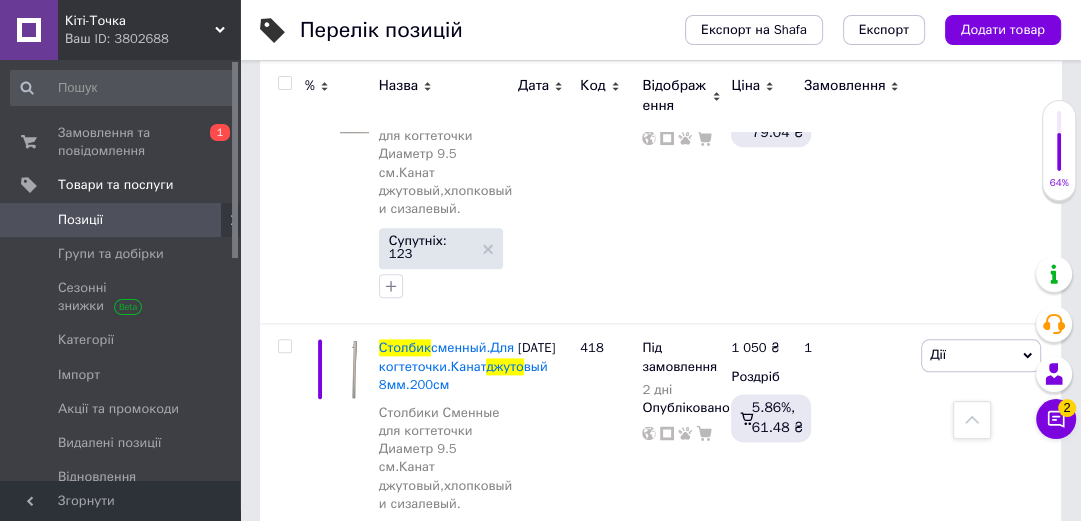 click 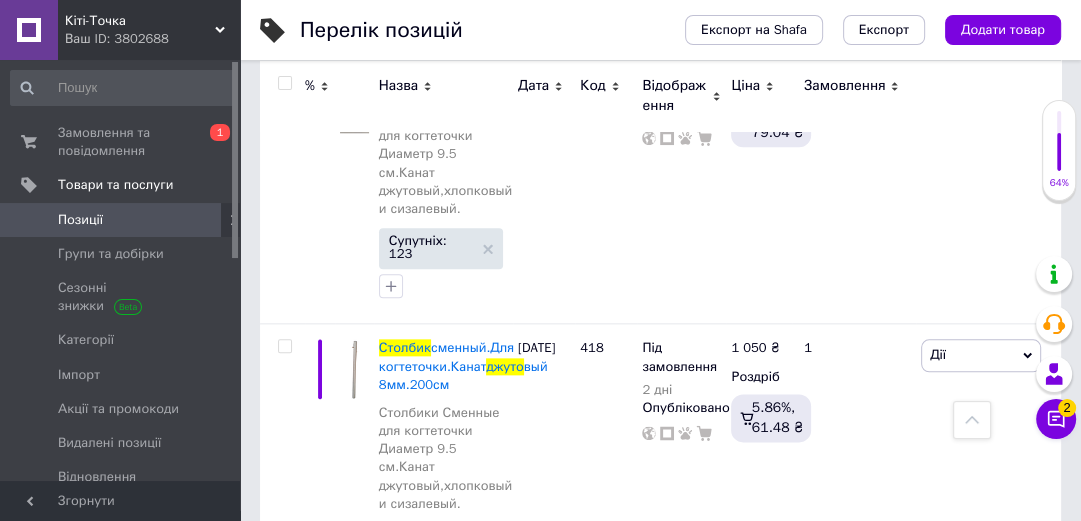 type on "17" 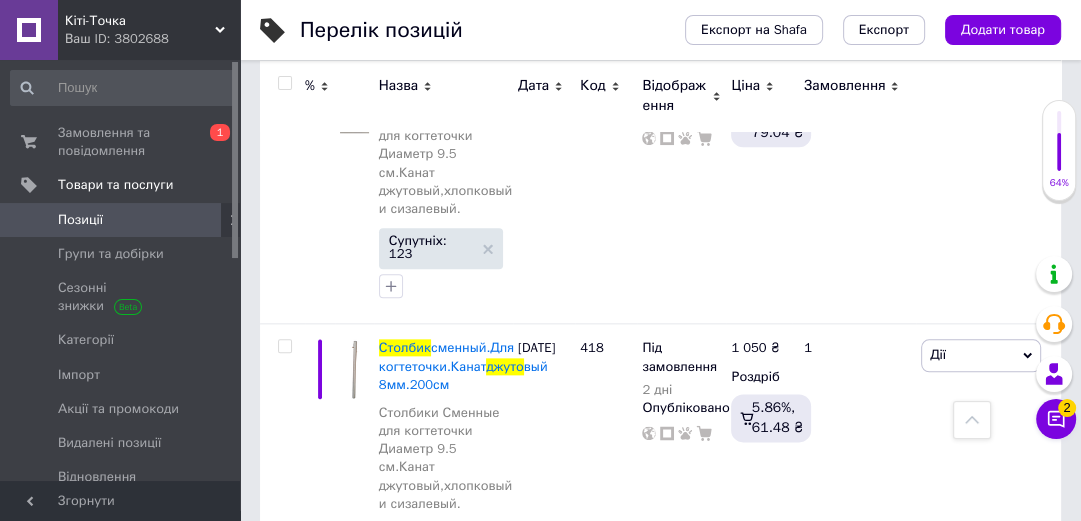 click on "544" at bounding box center [606, -644] 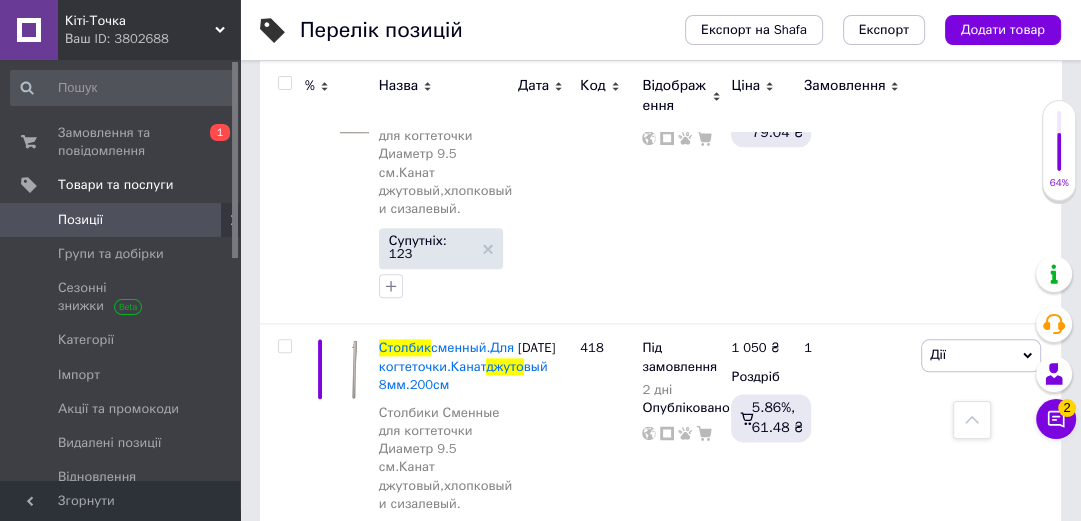 click 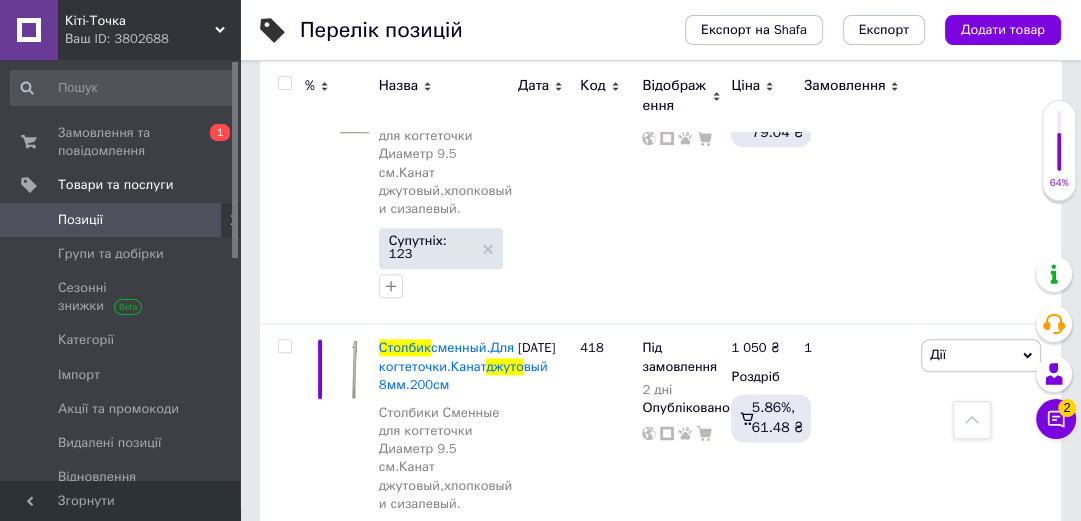 click on "544" at bounding box center [606, -644] 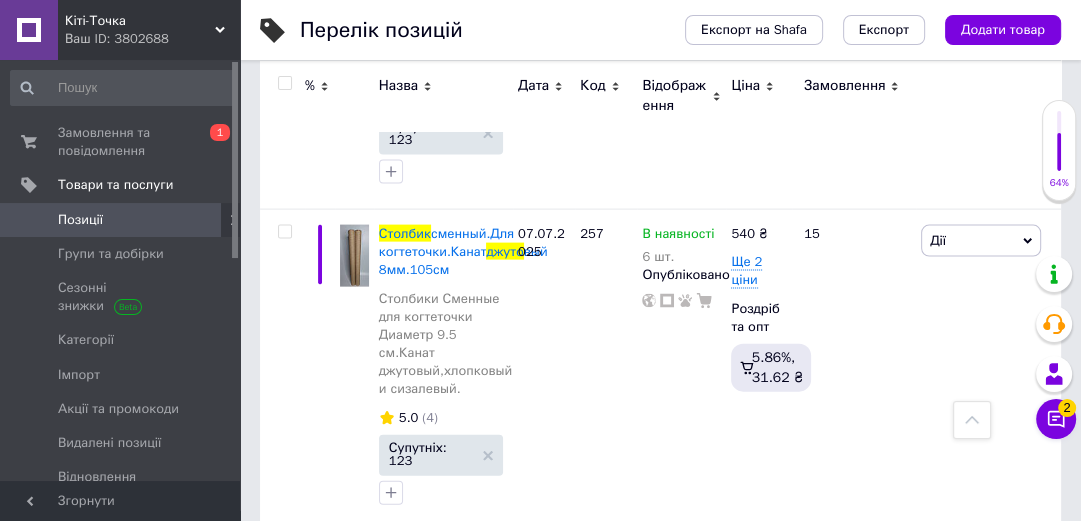scroll, scrollTop: 8480, scrollLeft: 0, axis: vertical 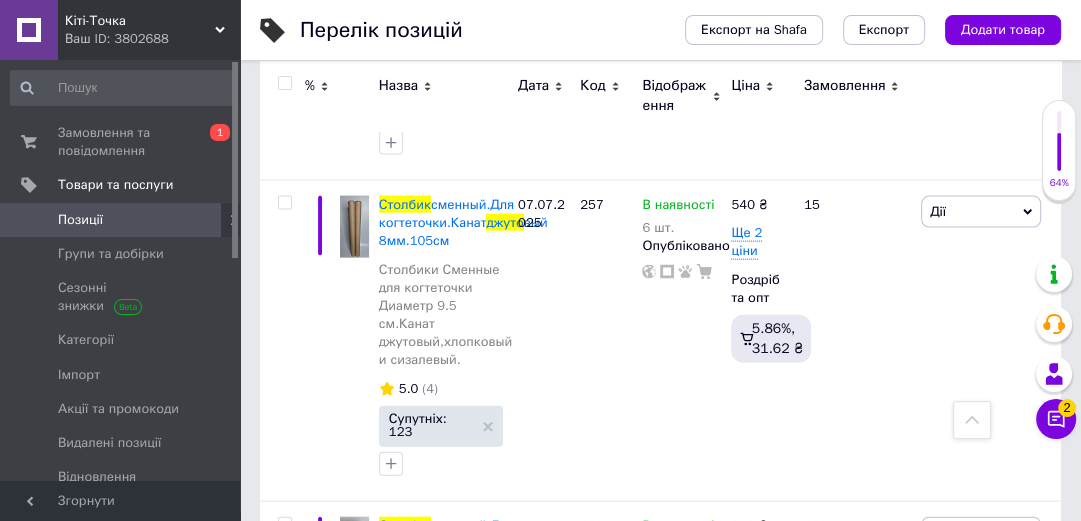 click on "Ще 5 різновидів" at bounding box center [444, -506] 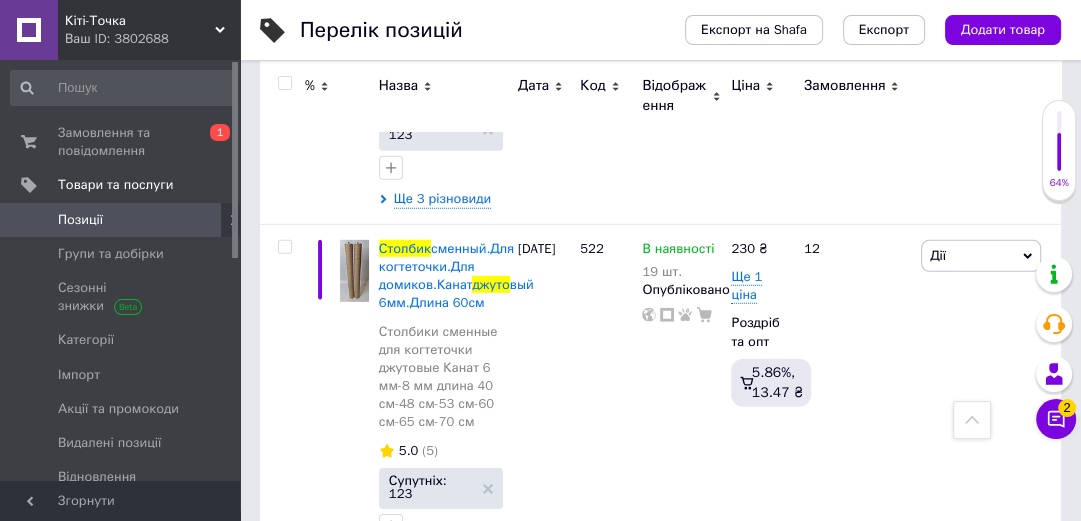 scroll, scrollTop: 9680, scrollLeft: 0, axis: vertical 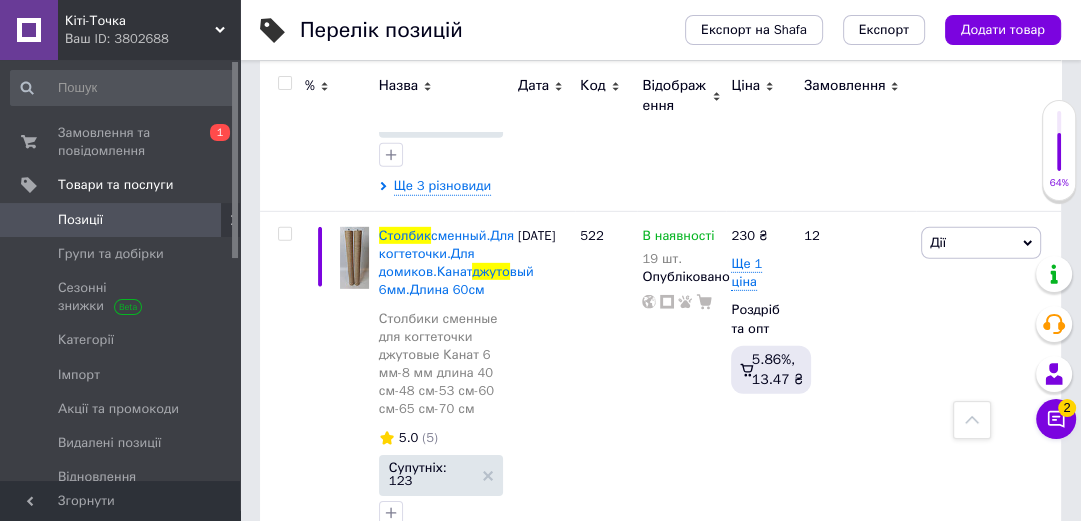 click on "Ще 5 різновидів" at bounding box center (444, -797) 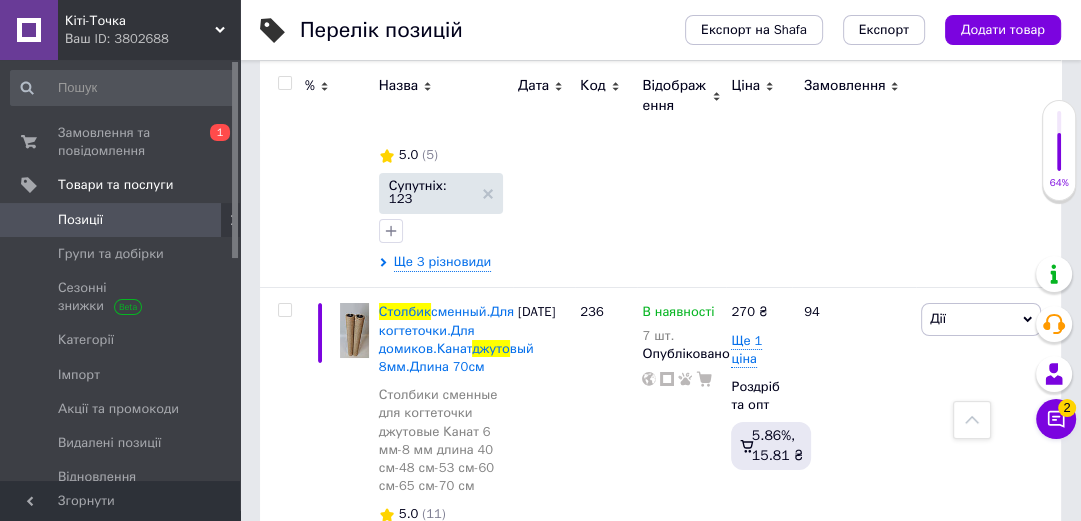 scroll, scrollTop: 10560, scrollLeft: 0, axis: vertical 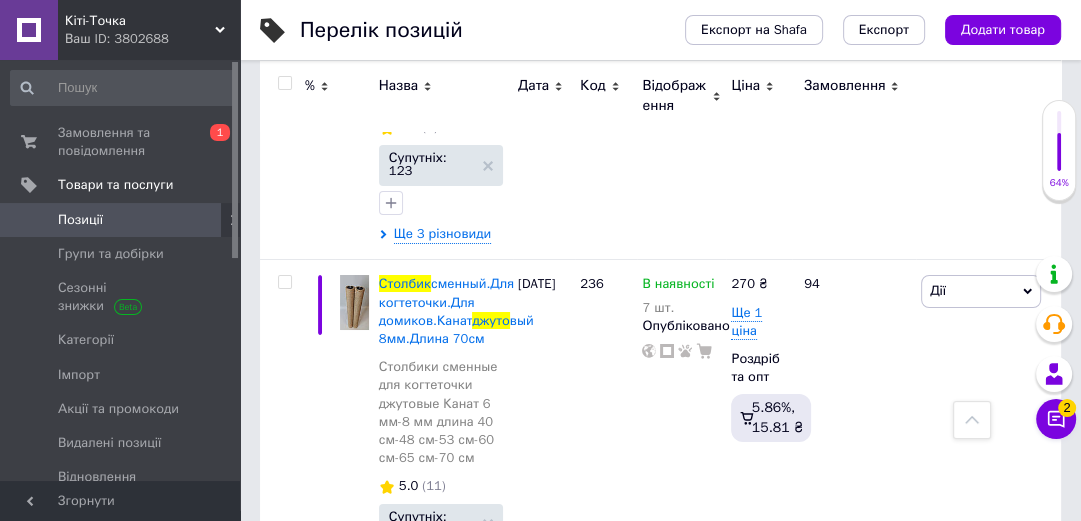 click 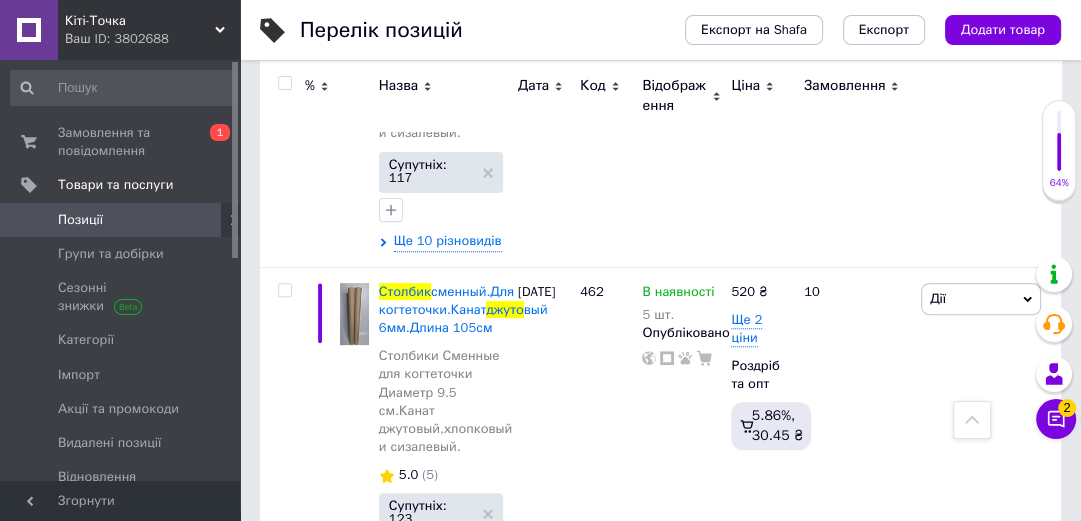 scroll, scrollTop: 11280, scrollLeft: 0, axis: vertical 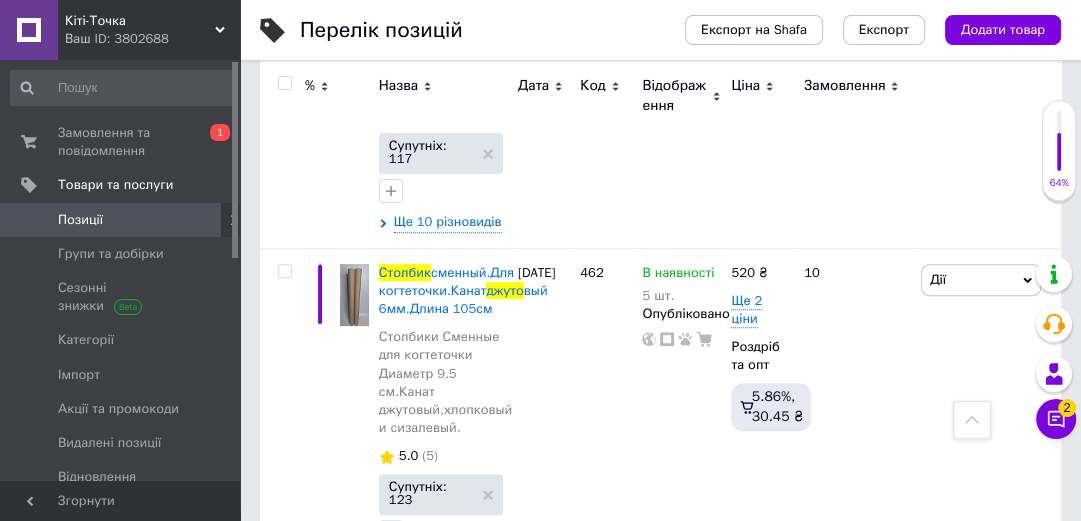 click on "Ще 3 різновиди" at bounding box center (442, -845) 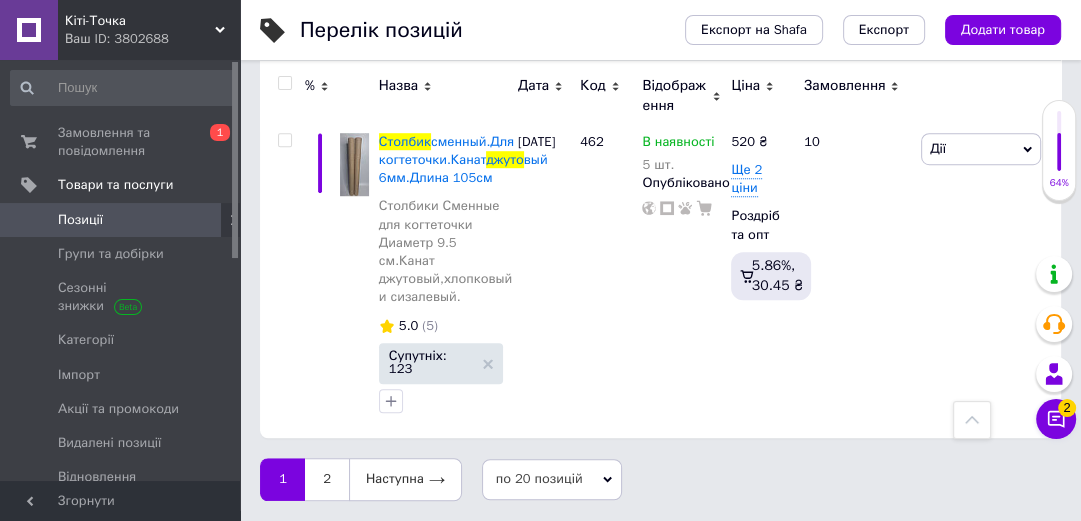 scroll, scrollTop: 12160, scrollLeft: 0, axis: vertical 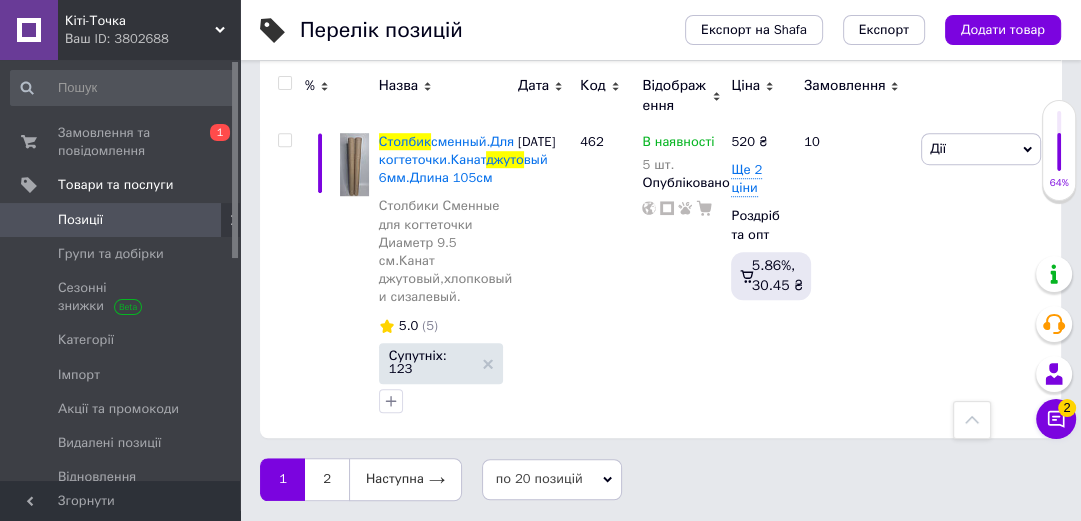 click on "Ще 3 різновиди" at bounding box center (442, -617) 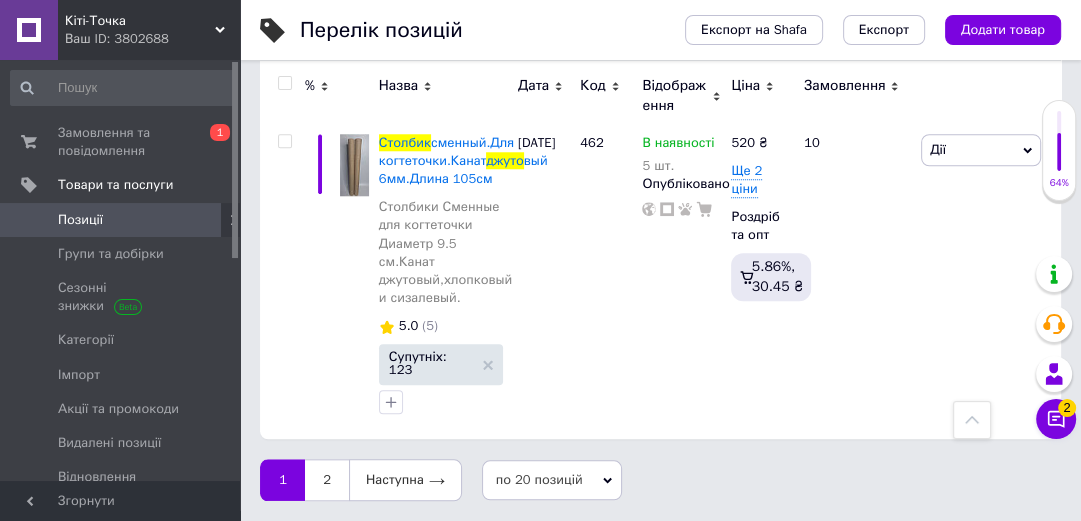 scroll, scrollTop: 12880, scrollLeft: 0, axis: vertical 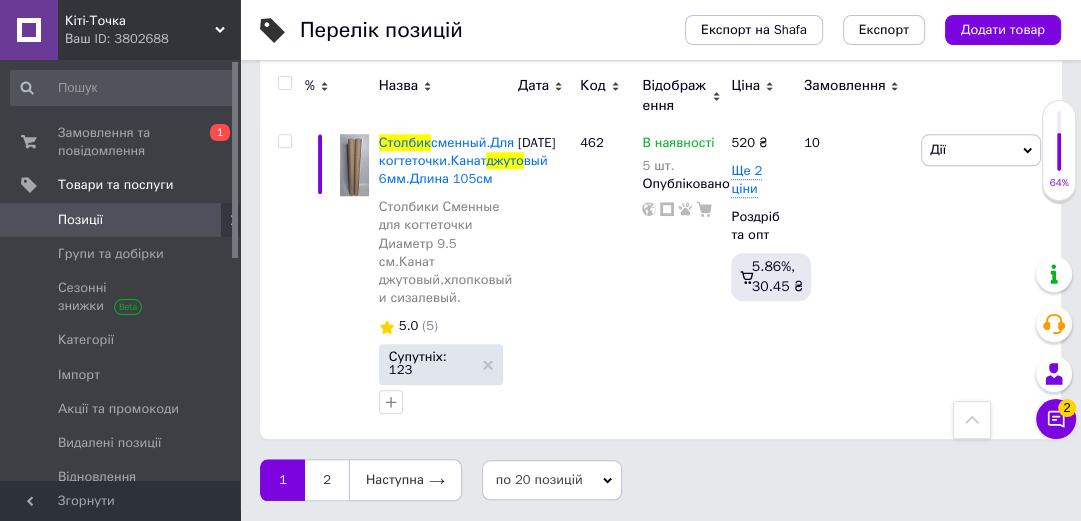 click on "В наявності" at bounding box center (681, -558) 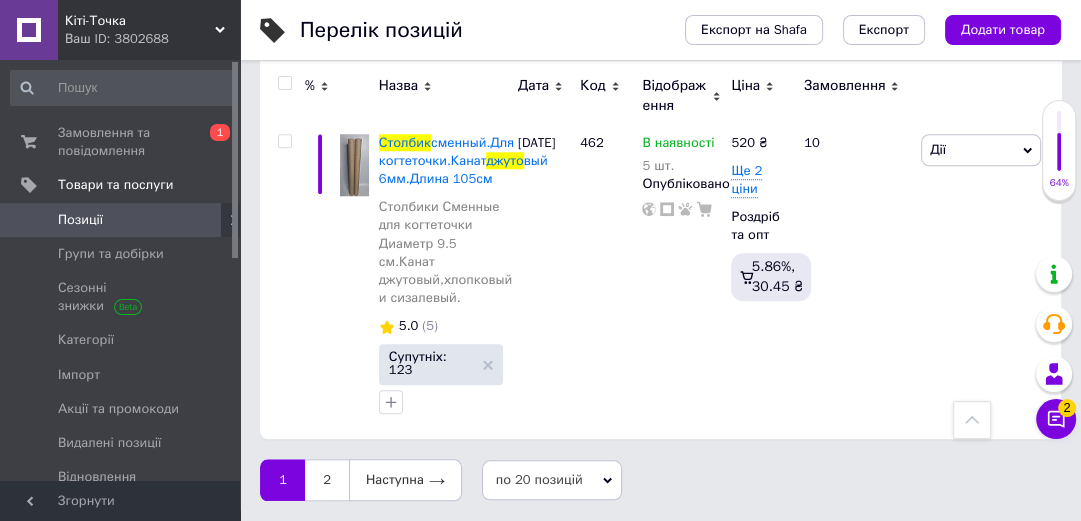 scroll, scrollTop: 13120, scrollLeft: 0, axis: vertical 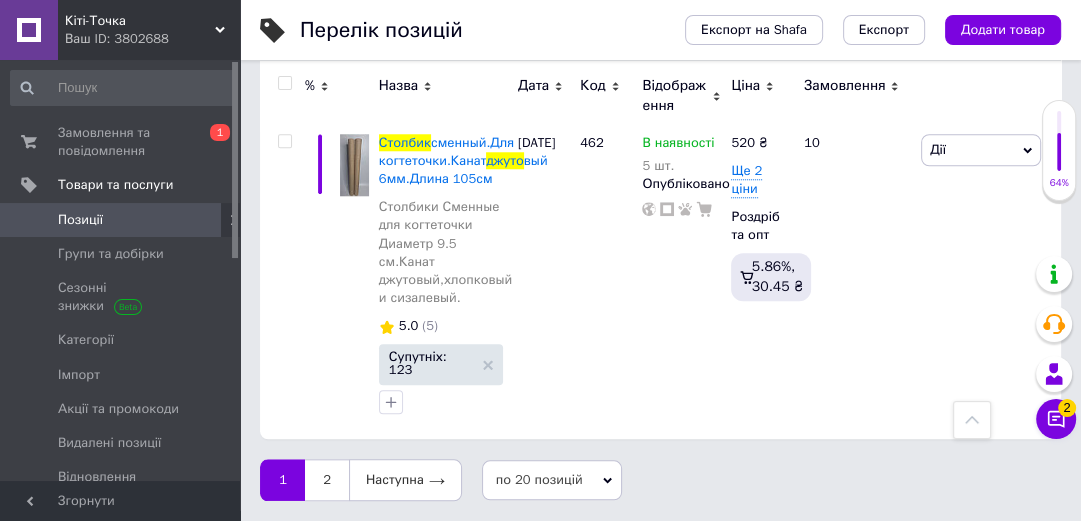 click on "Ще 5 різновидів" at bounding box center [444, -257] 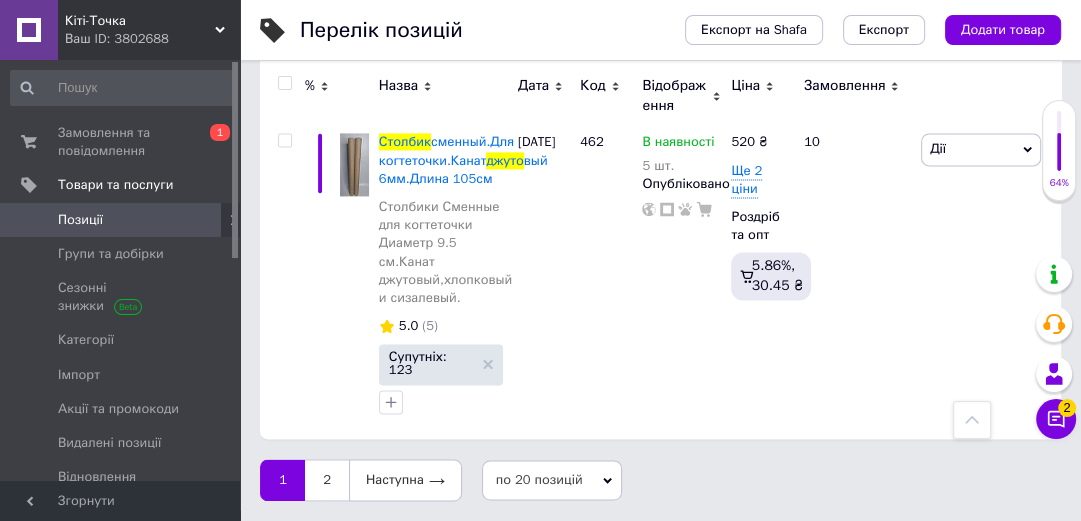 scroll, scrollTop: 14080, scrollLeft: 0, axis: vertical 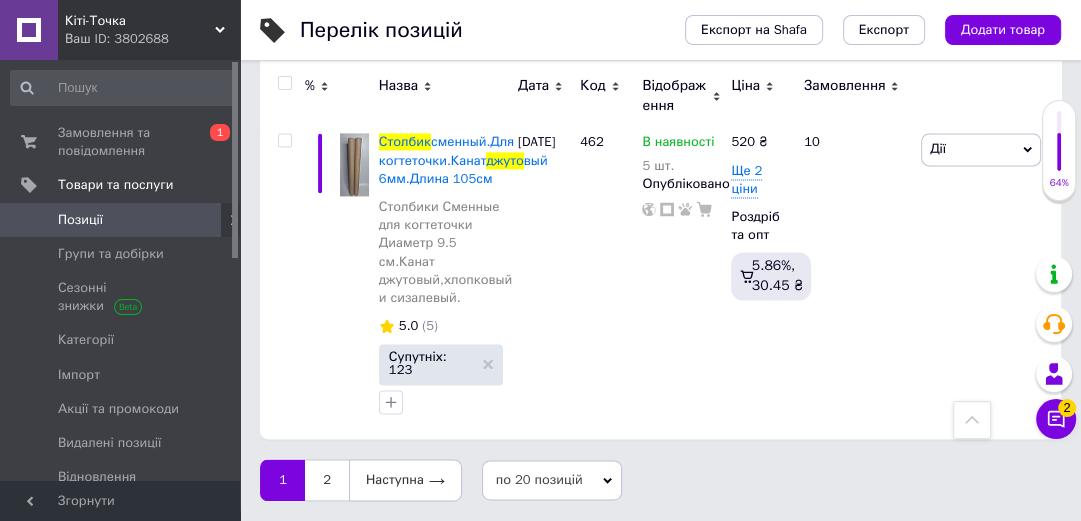 click 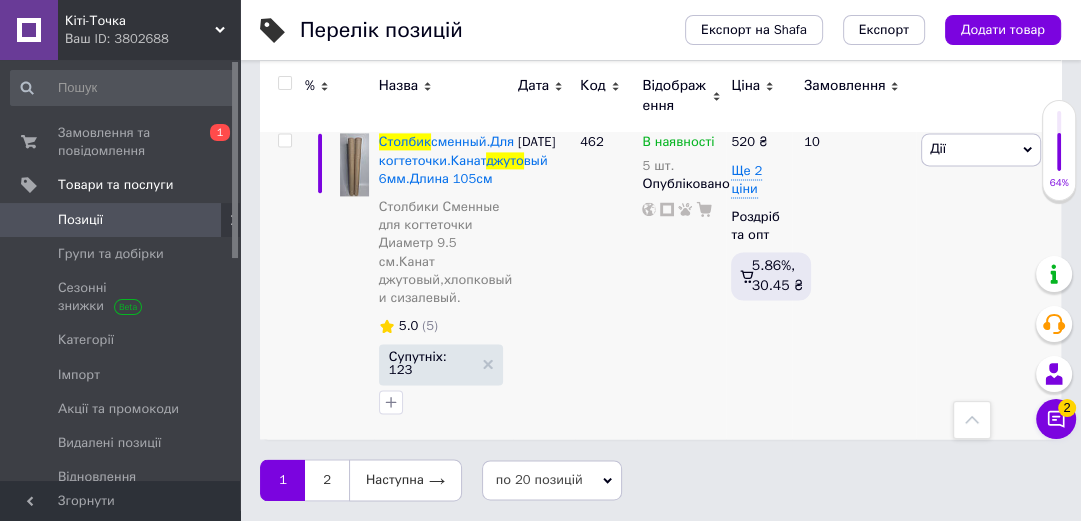 scroll, scrollTop: 14320, scrollLeft: 0, axis: vertical 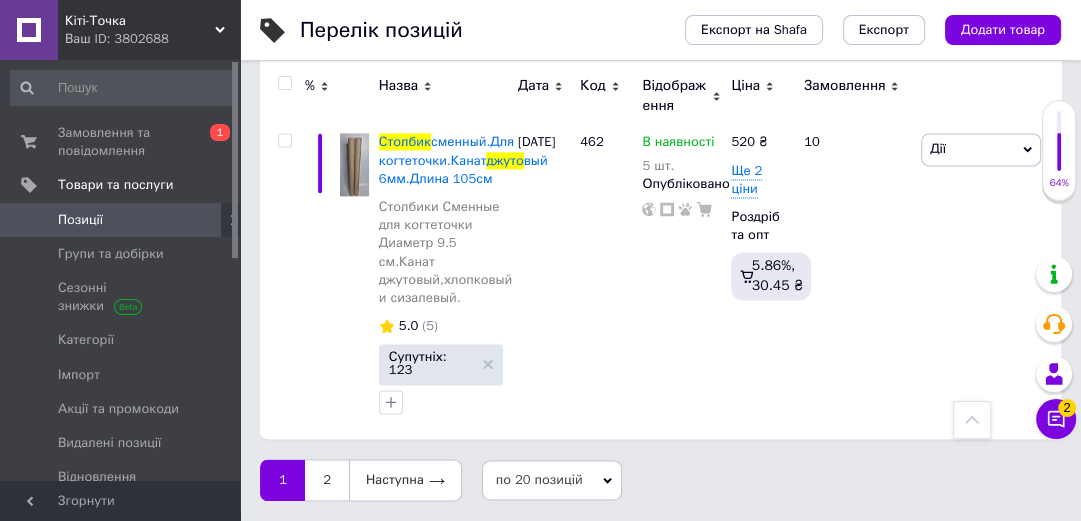 click on "Ще 10 різновидів" at bounding box center [448, 93] 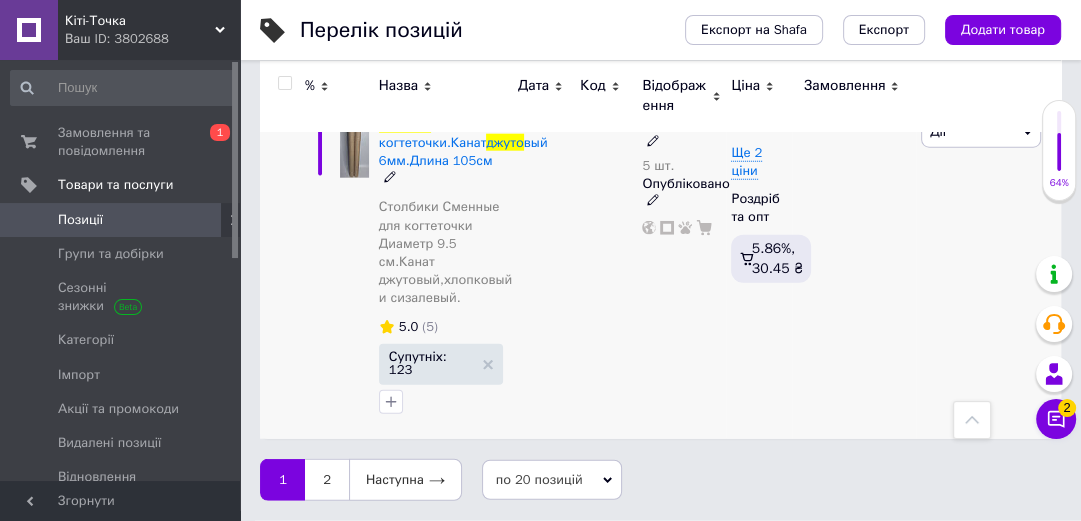 scroll, scrollTop: 16186, scrollLeft: 0, axis: vertical 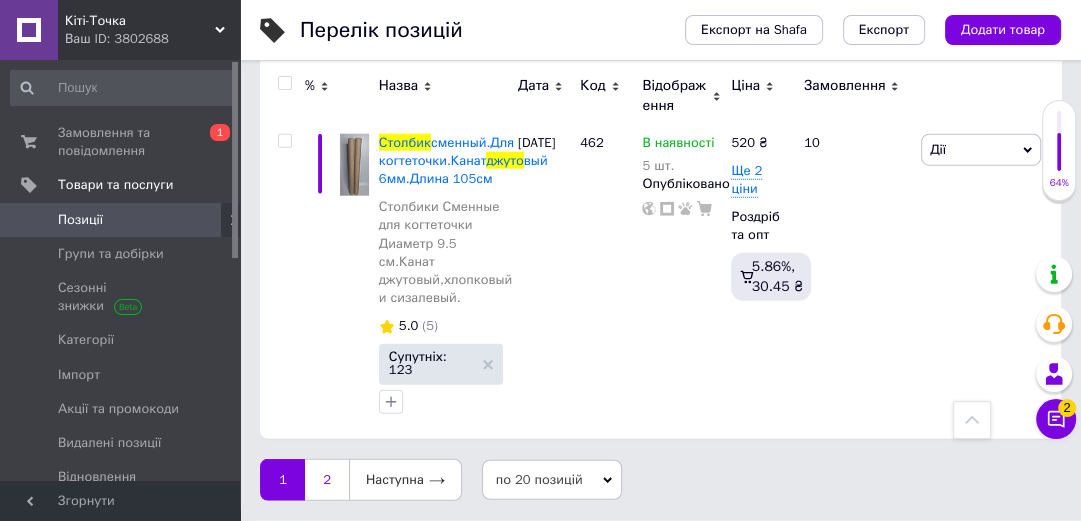 click on "2" at bounding box center [327, 480] 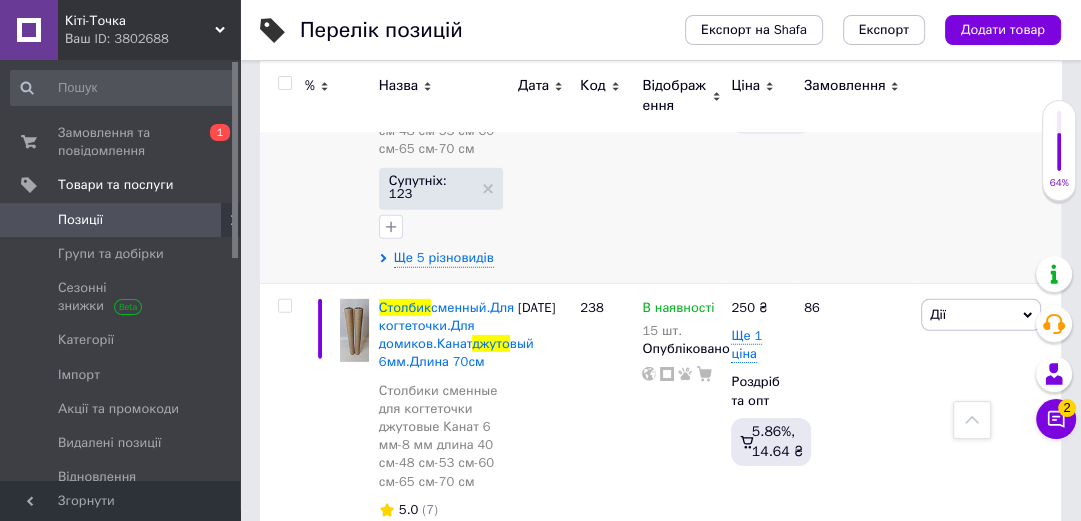 scroll, scrollTop: 4353, scrollLeft: 0, axis: vertical 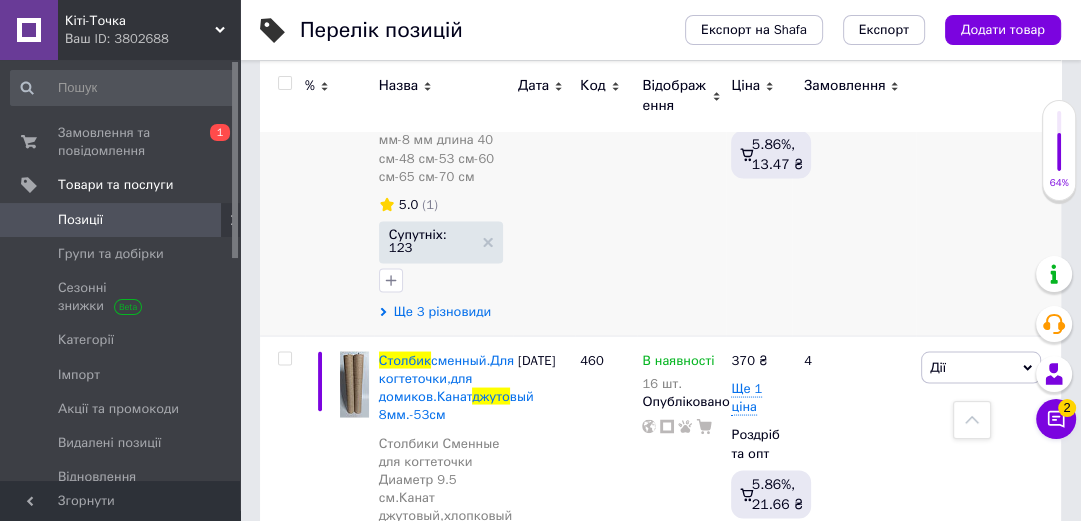 click on "Ще 3 різновиди" at bounding box center (442, 311) 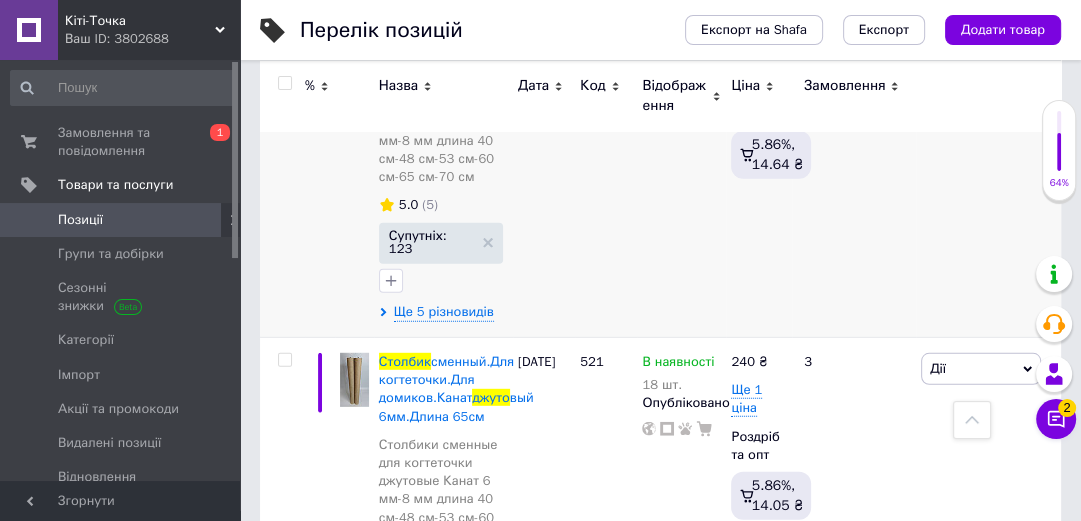 scroll, scrollTop: 4047, scrollLeft: 0, axis: vertical 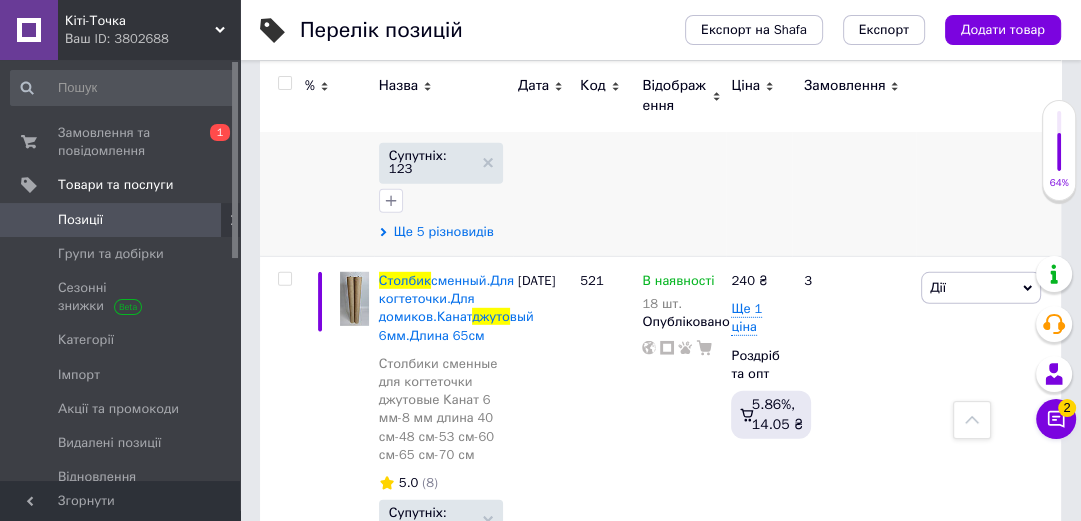 click on "Ще 5 різновидів" at bounding box center (444, 232) 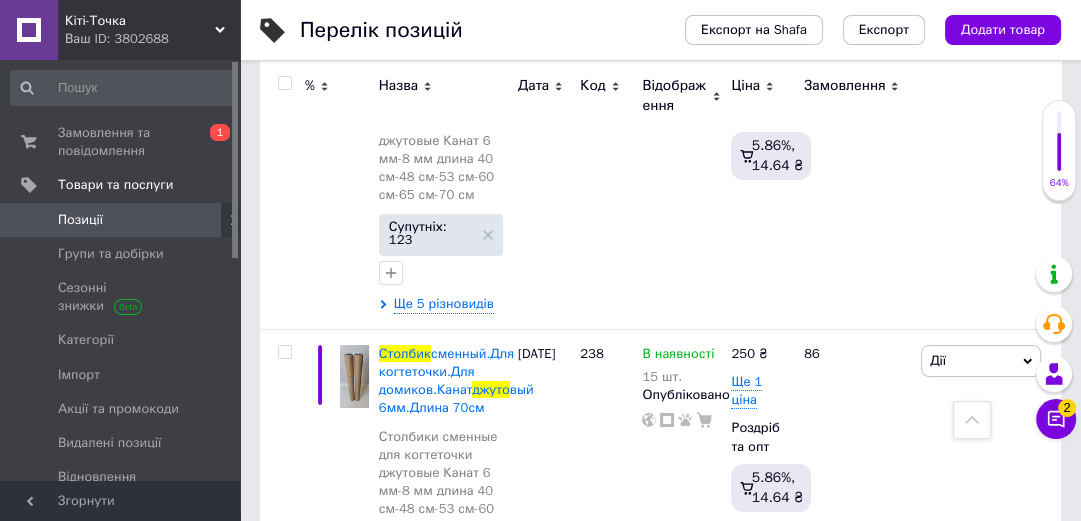 scroll, scrollTop: 5247, scrollLeft: 0, axis: vertical 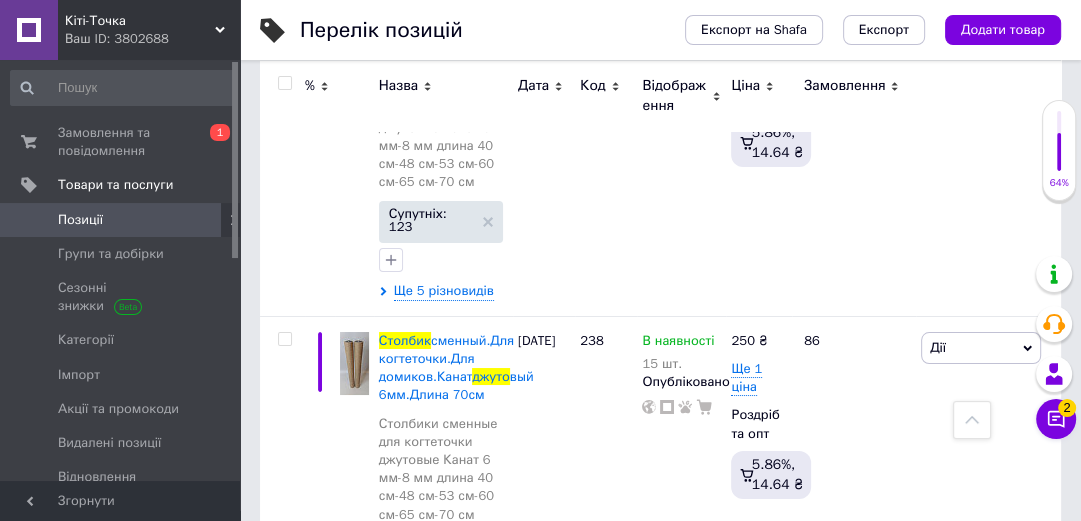 click on "Ще 3 різновиди" at bounding box center [442, -41] 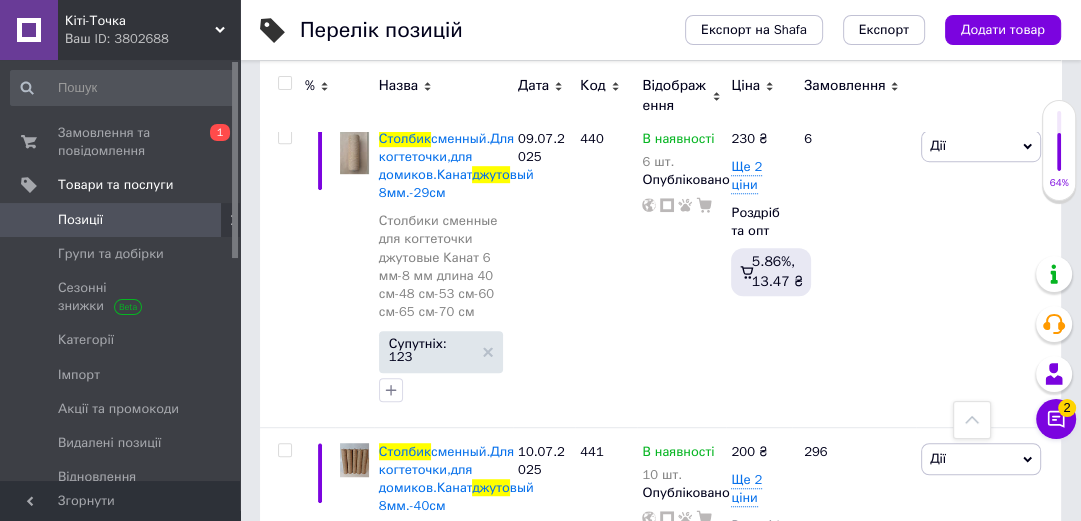 scroll, scrollTop: 6207, scrollLeft: 0, axis: vertical 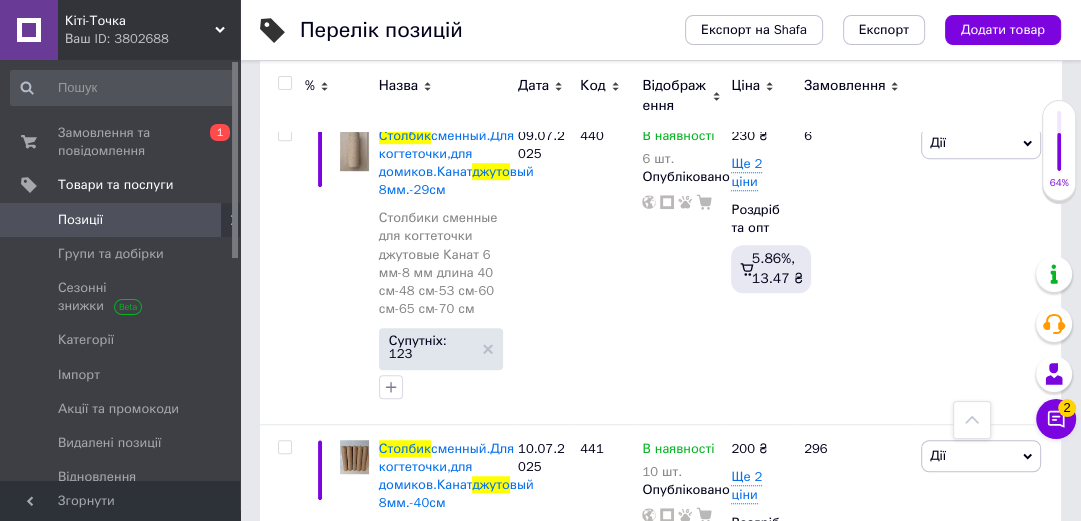 click on "Ще 5 різновидів" at bounding box center (444, -273) 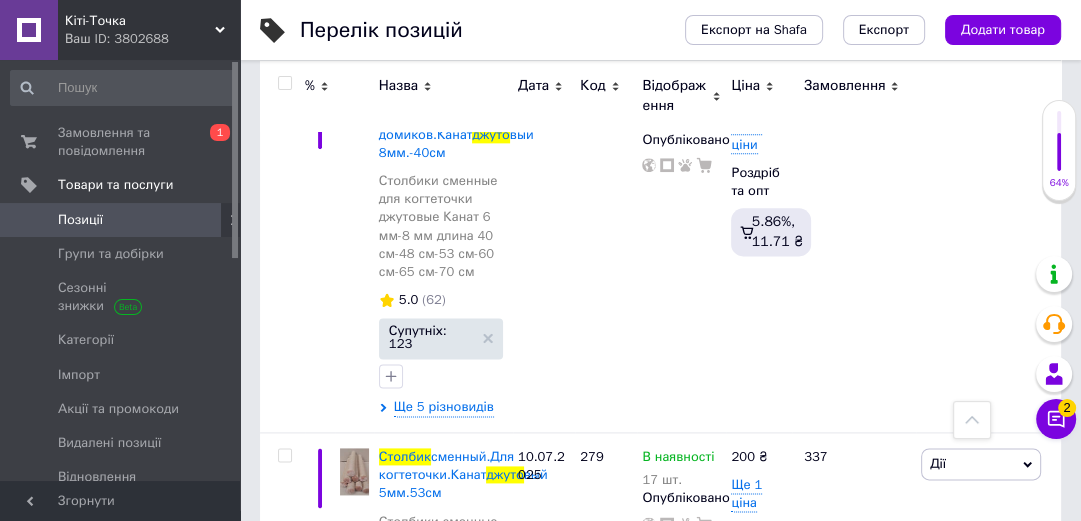 scroll, scrollTop: 7247, scrollLeft: 0, axis: vertical 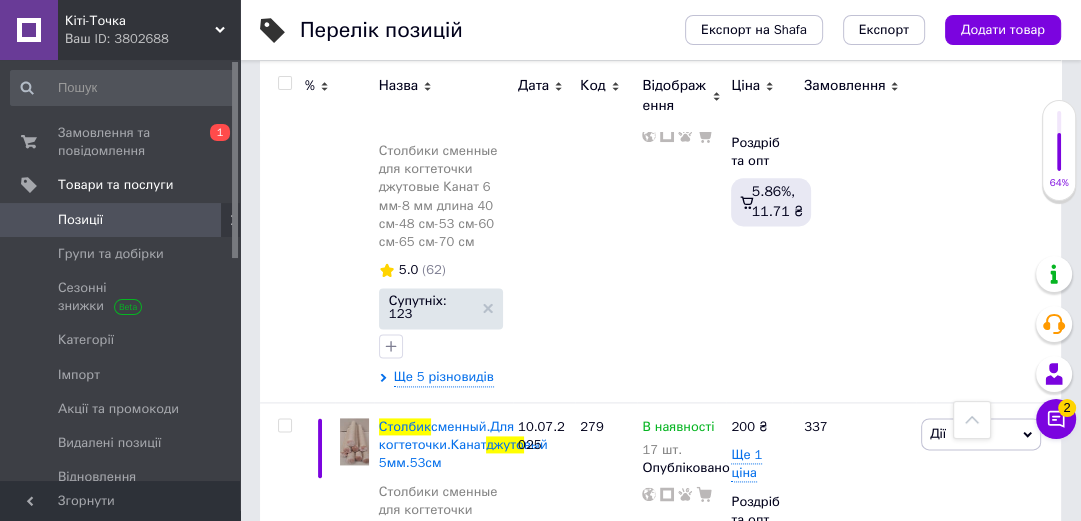 click on "Ще 3 різновиди" at bounding box center [442, -294] 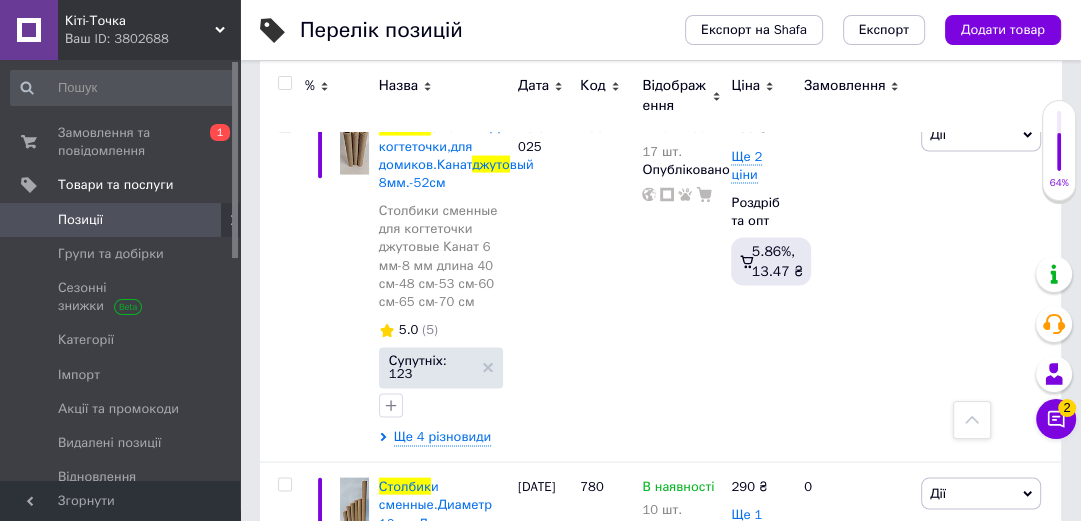 scroll, scrollTop: 8287, scrollLeft: 0, axis: vertical 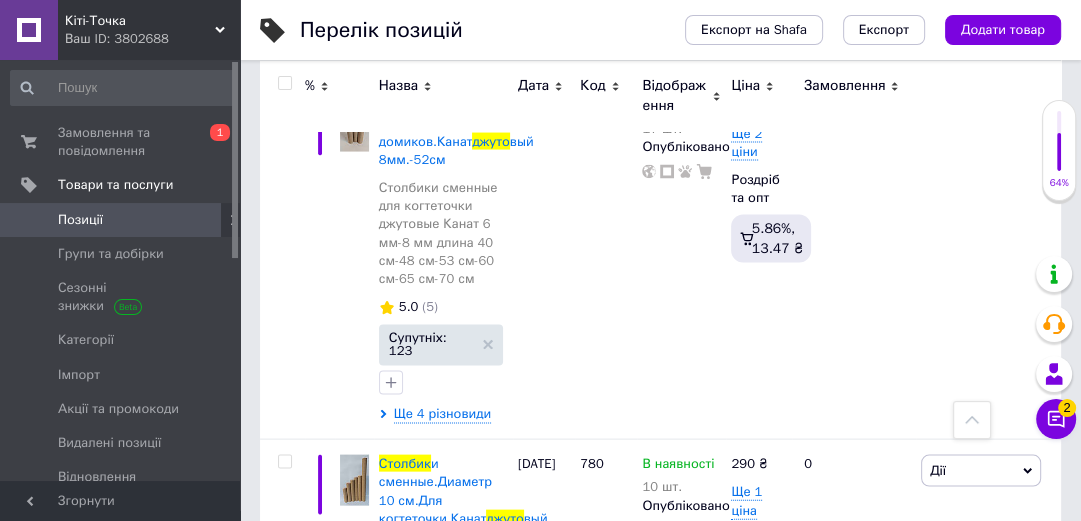 click 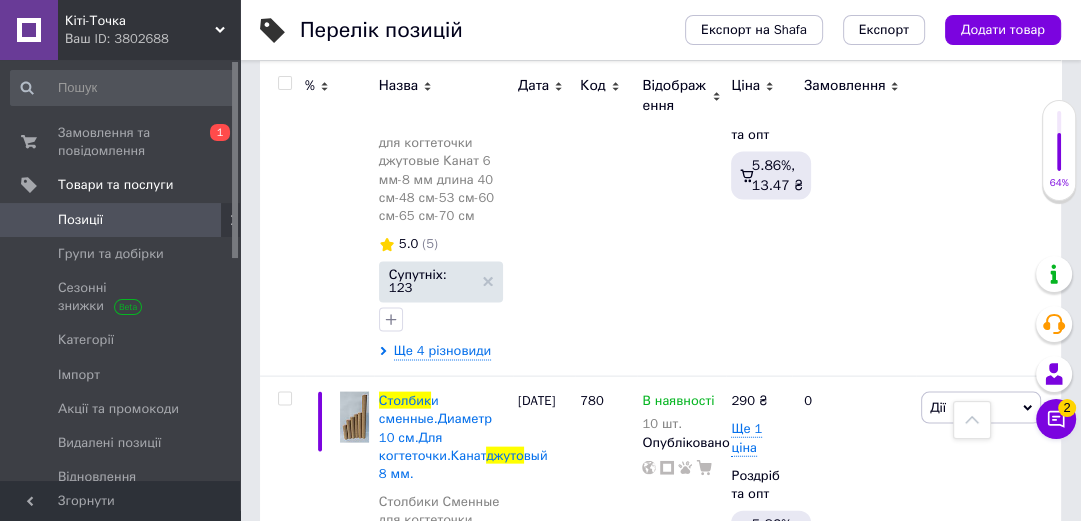 scroll, scrollTop: 8447, scrollLeft: 0, axis: vertical 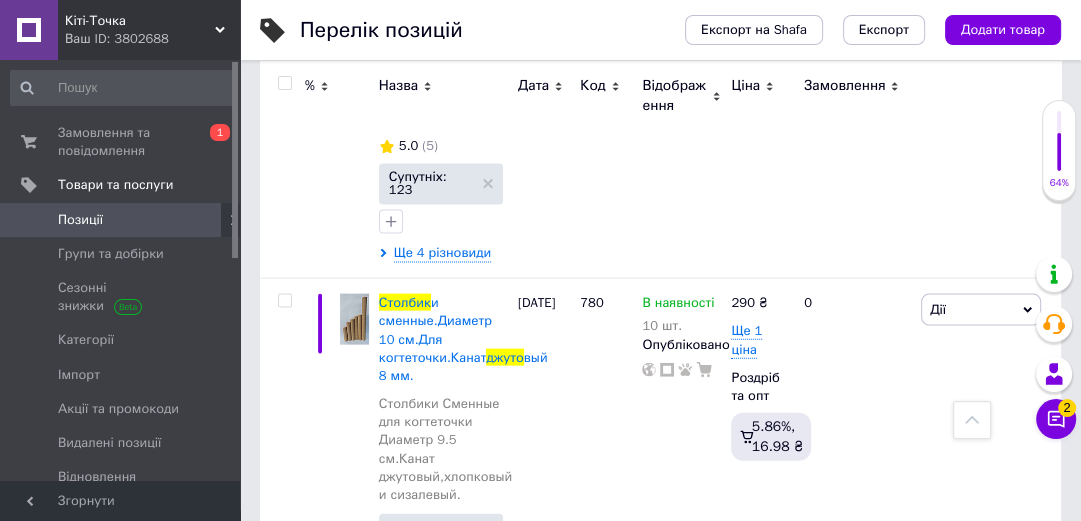 click on "Ще 5 різновидів" at bounding box center (444, -426) 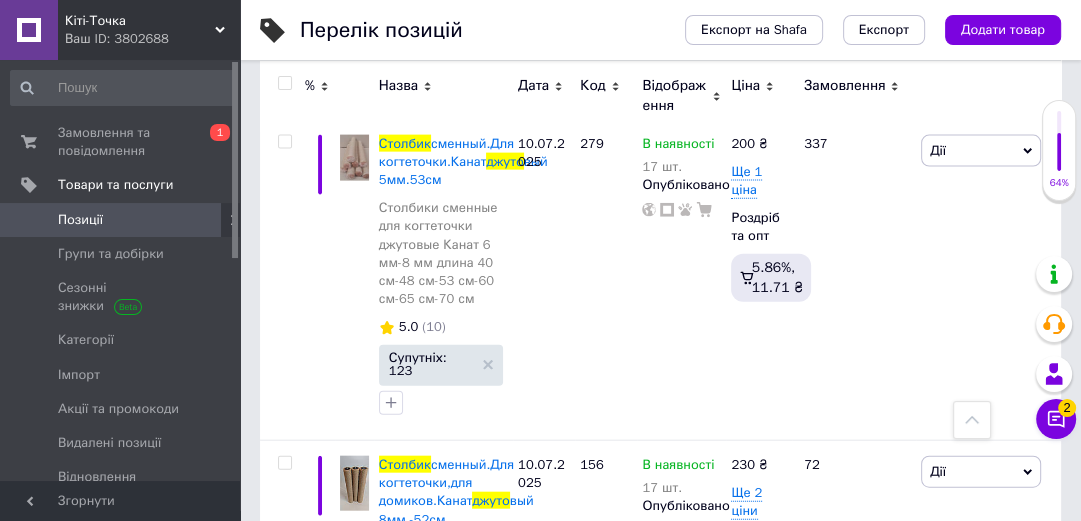 scroll, scrollTop: 8607, scrollLeft: 0, axis: vertical 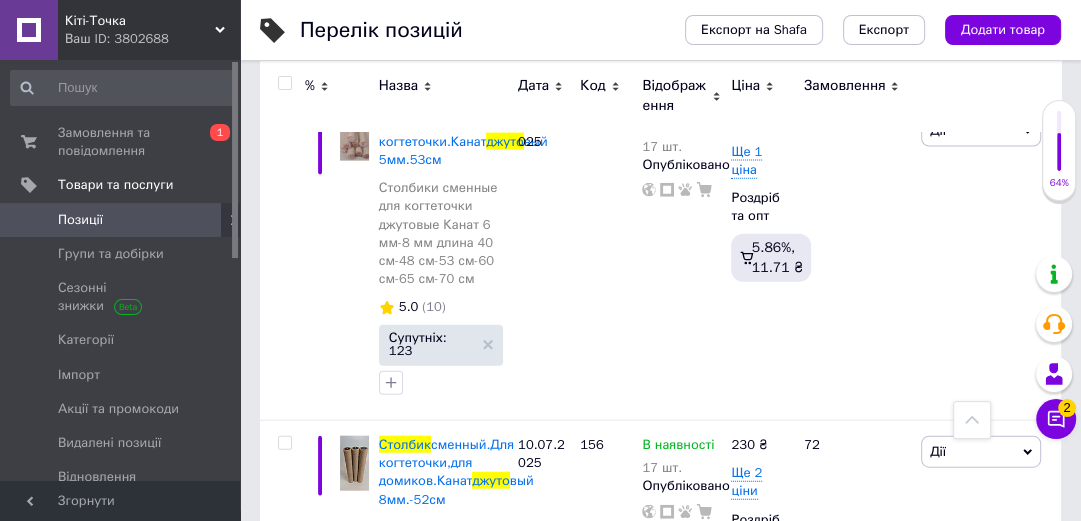 click 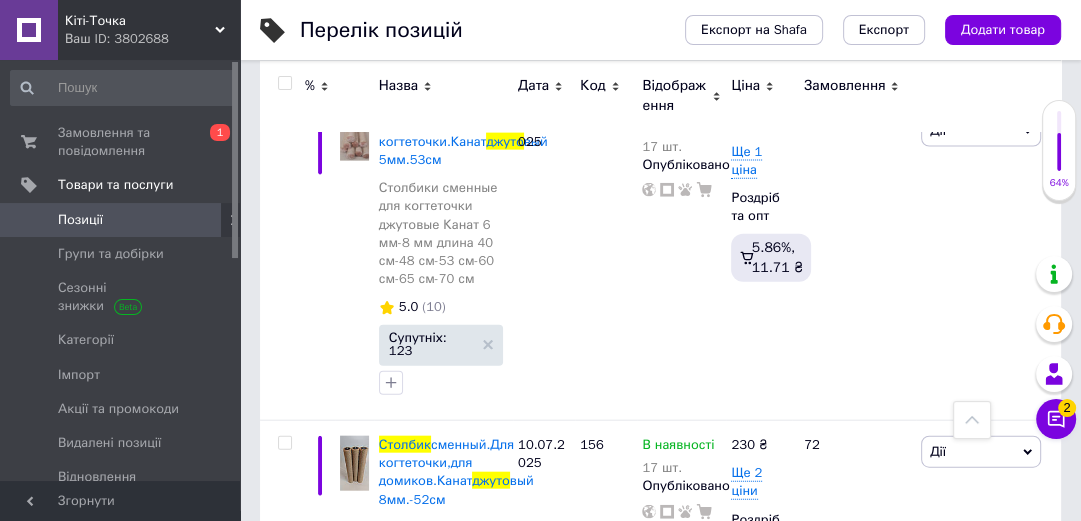type on "17" 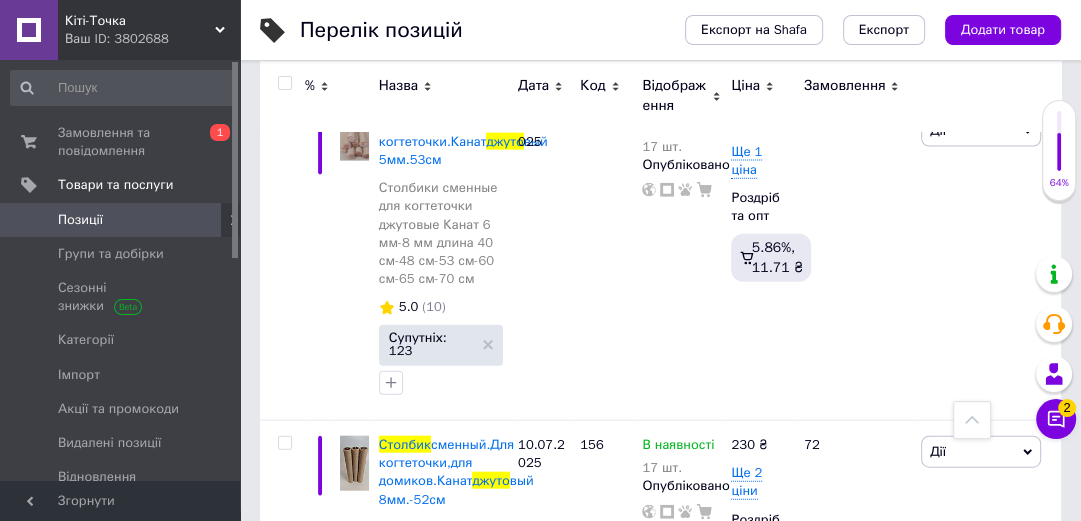click on "466" at bounding box center (606, -495) 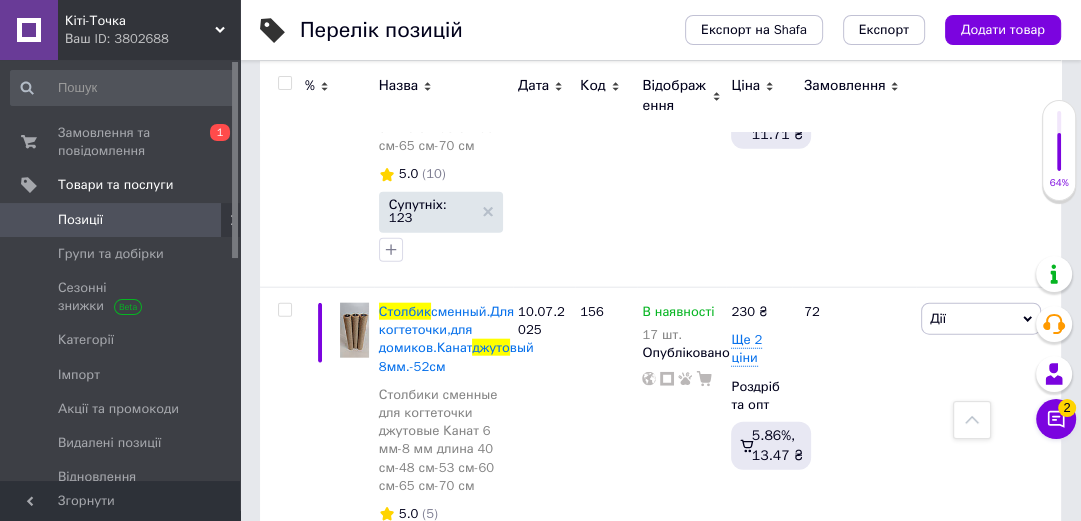 scroll, scrollTop: 8767, scrollLeft: 0, axis: vertical 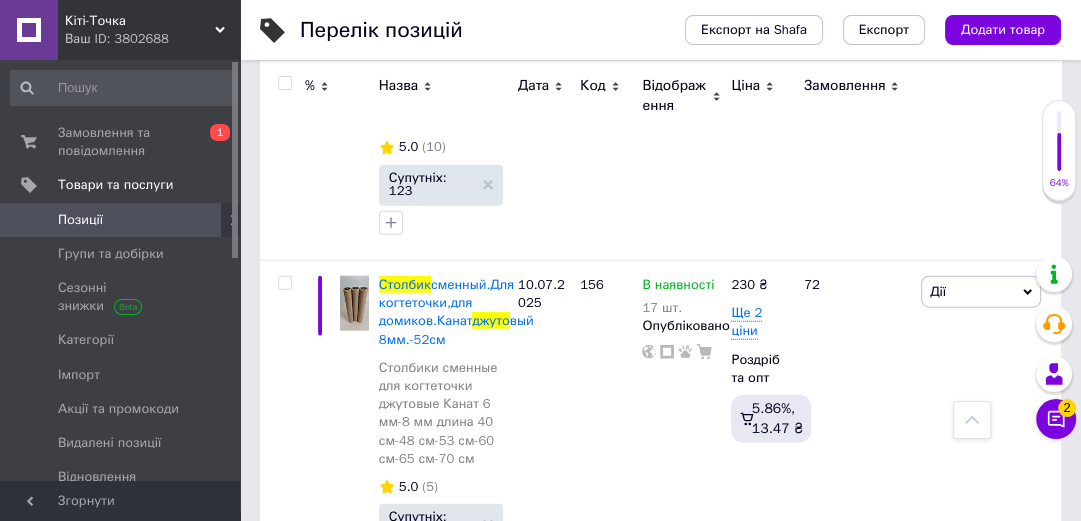 click 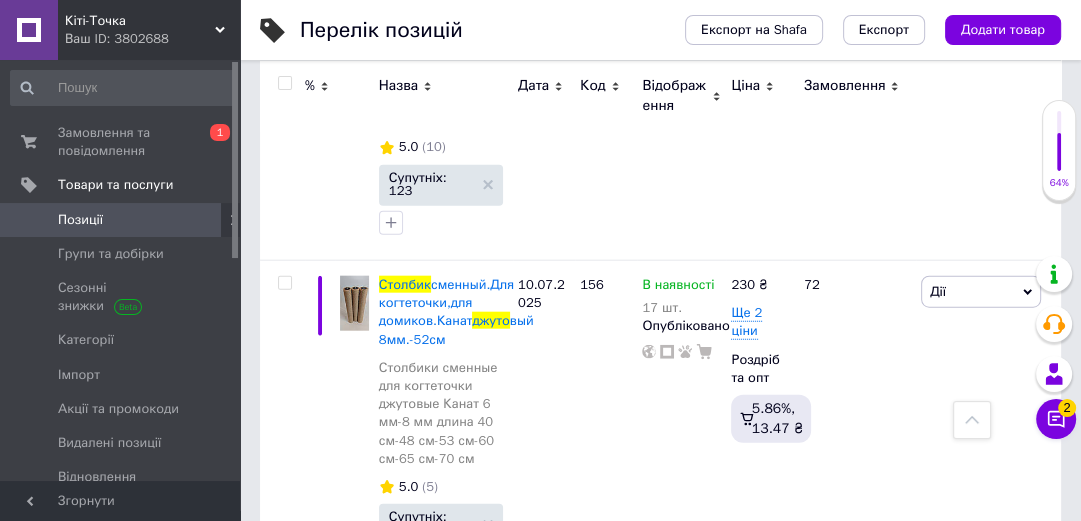 type on "17" 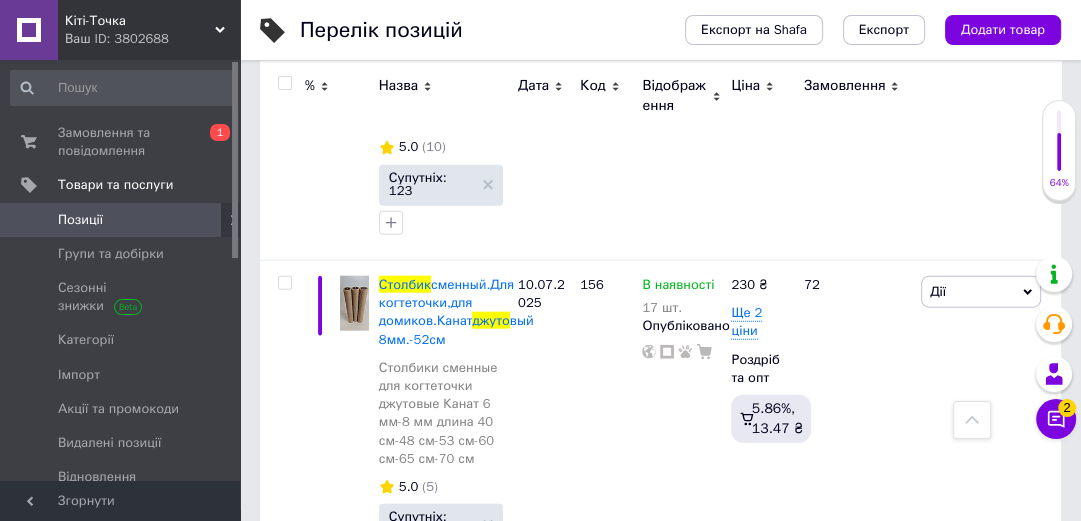click on "156" at bounding box center (606, -523) 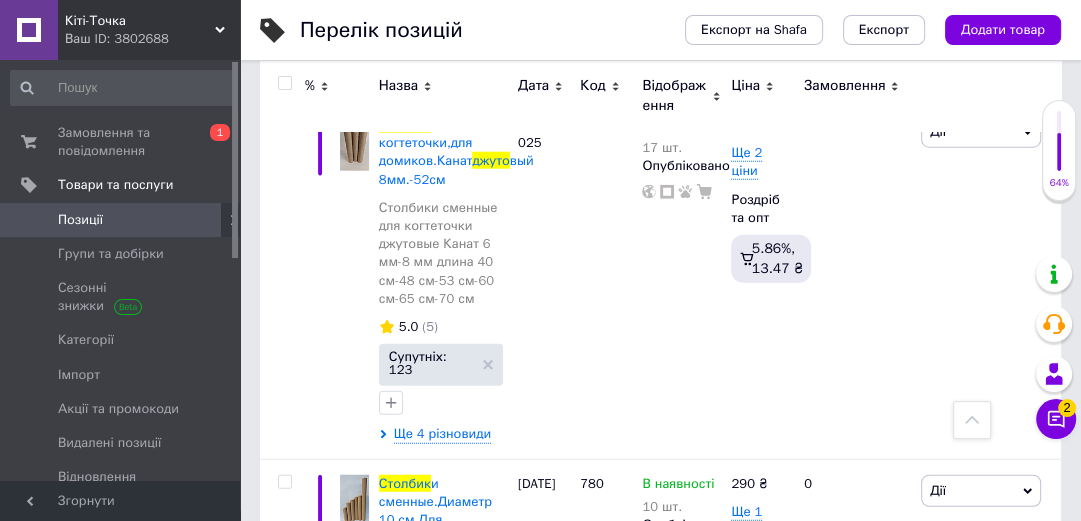 click 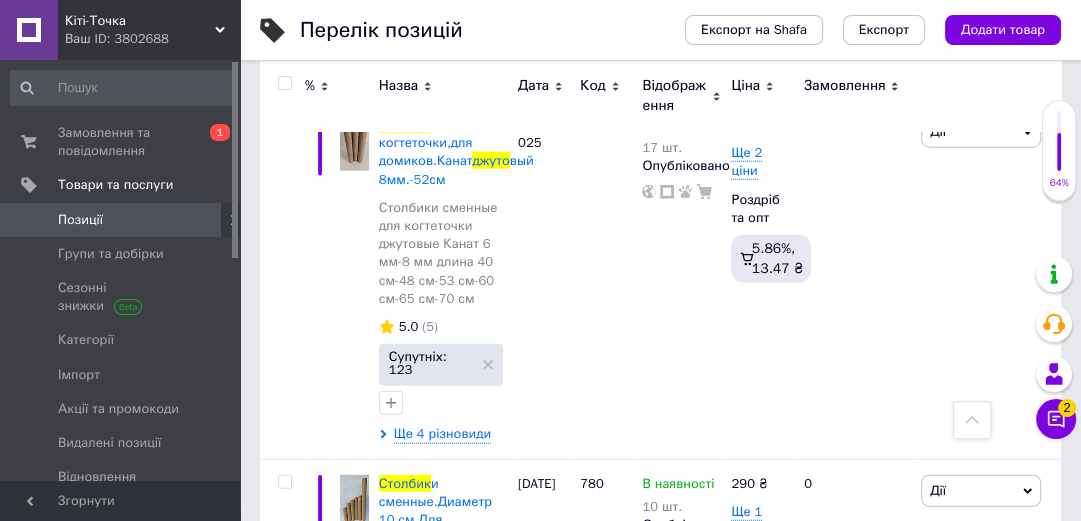 type on "17" 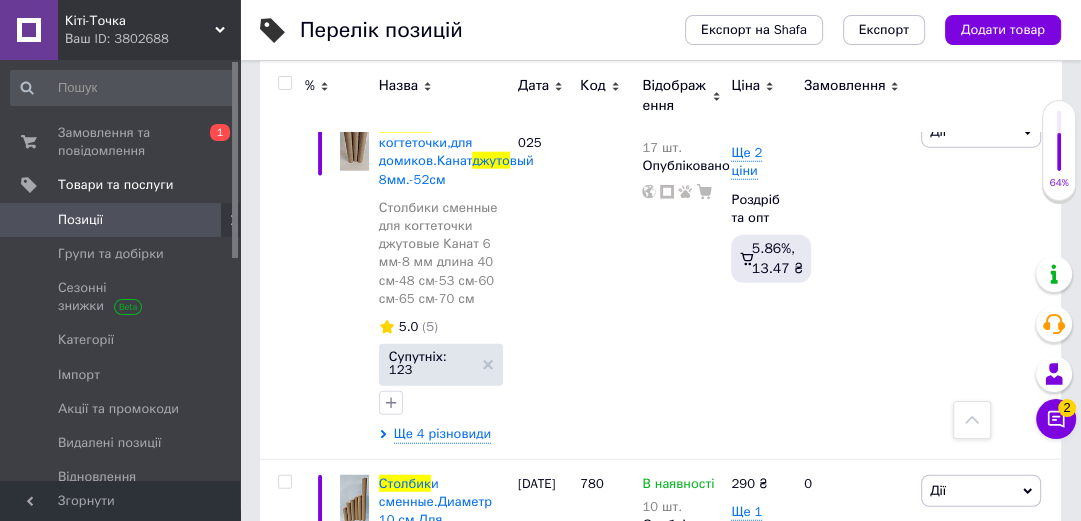 click on "562" at bounding box center [606, -551] 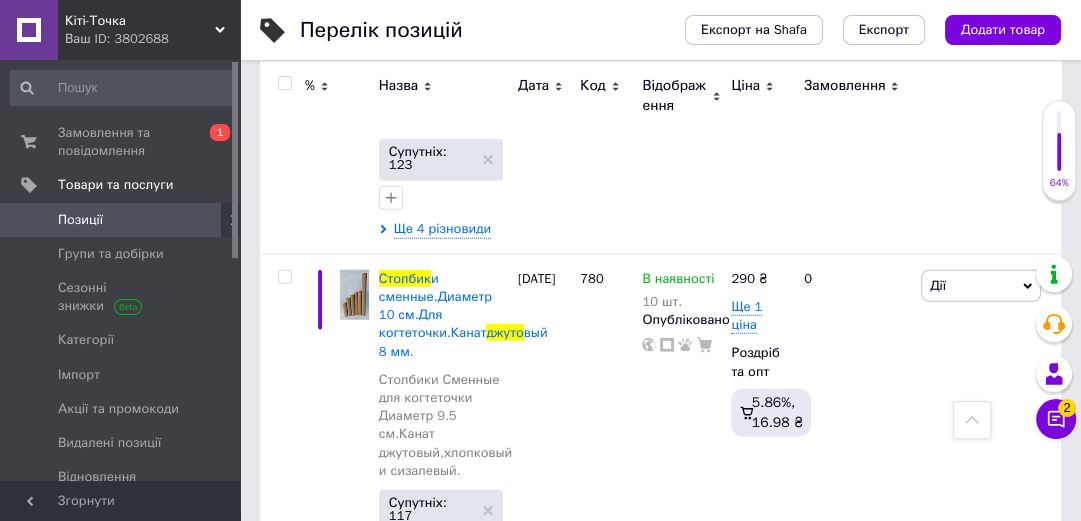 scroll, scrollTop: 9167, scrollLeft: 0, axis: vertical 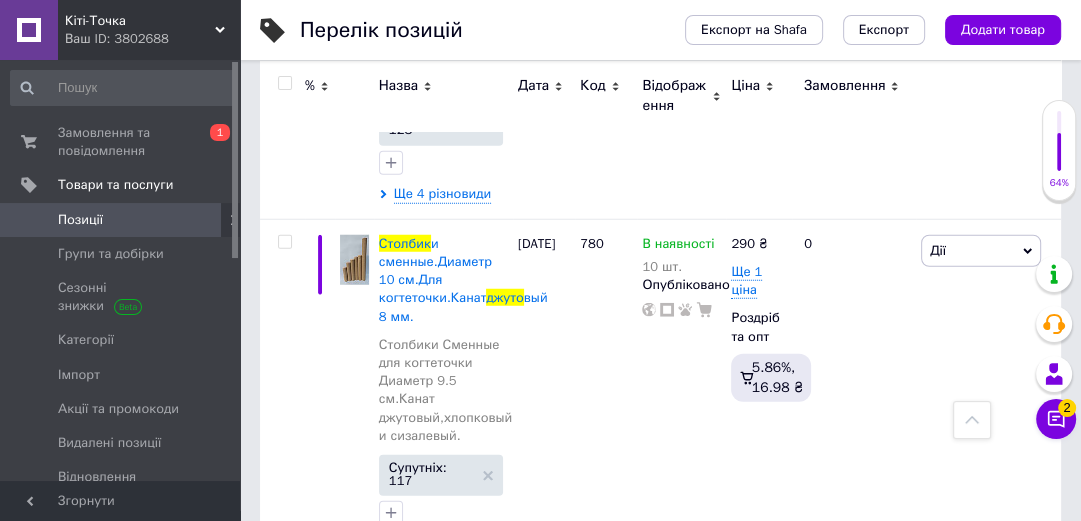 click 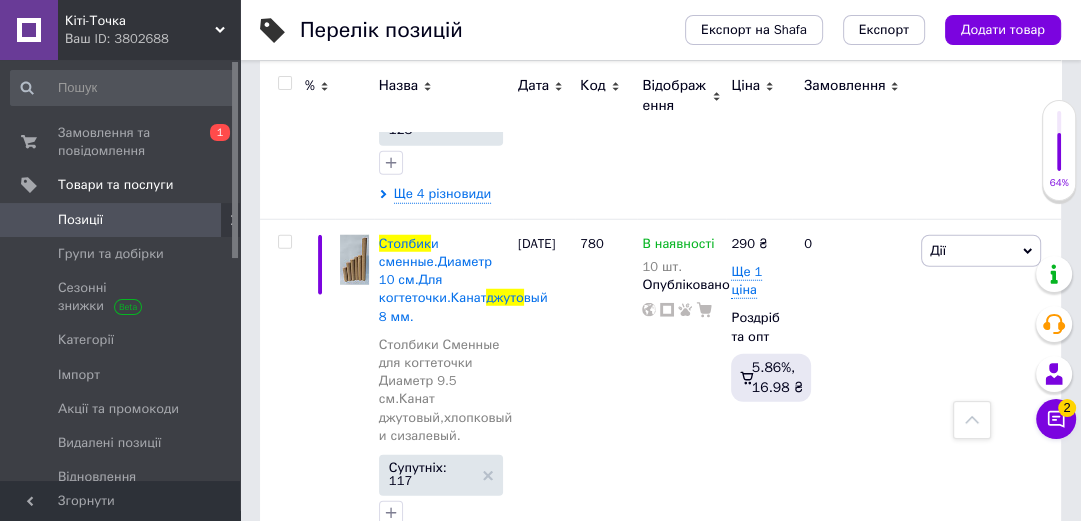 click on "518" at bounding box center (606, -659) 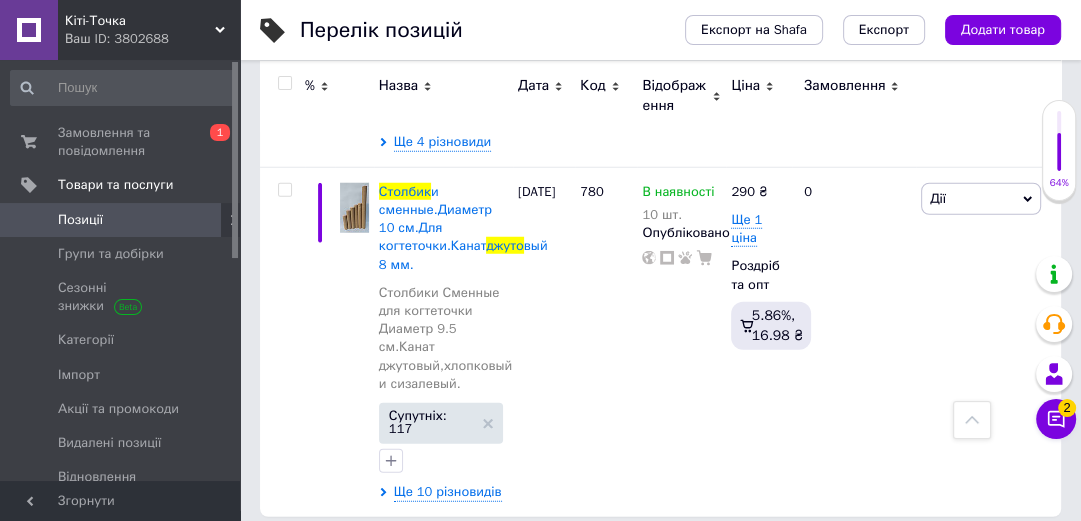 scroll, scrollTop: 9247, scrollLeft: 0, axis: vertical 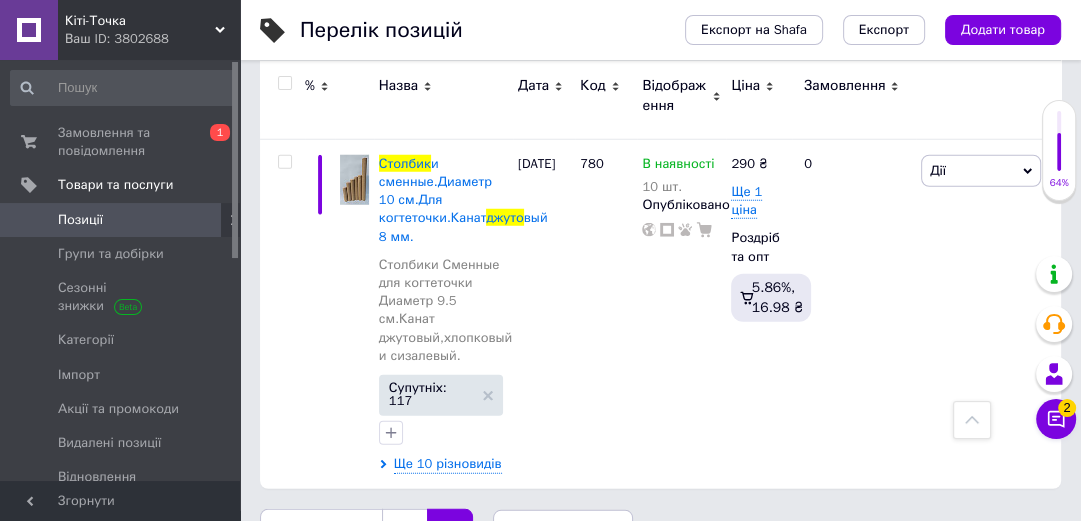 click 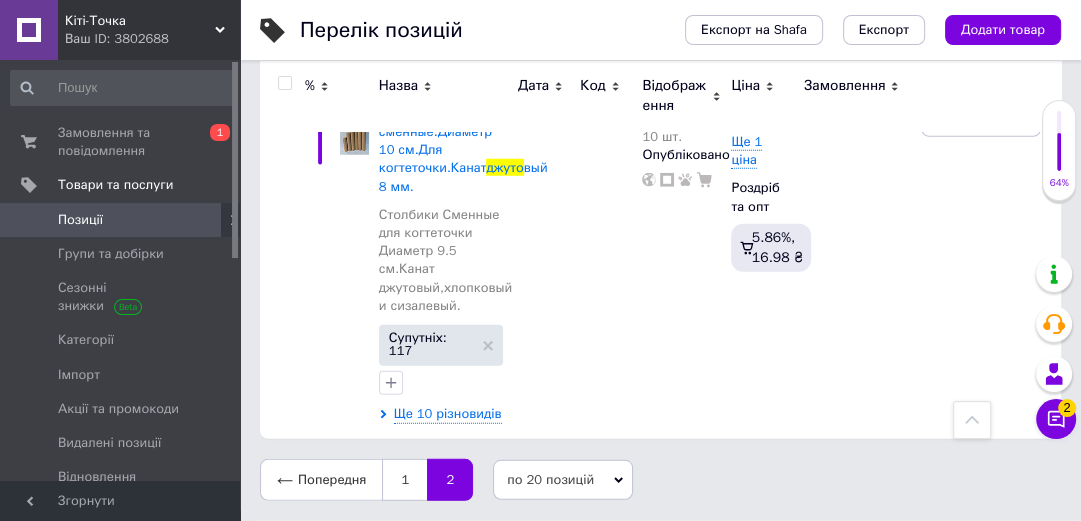 scroll, scrollTop: 9967, scrollLeft: 0, axis: vertical 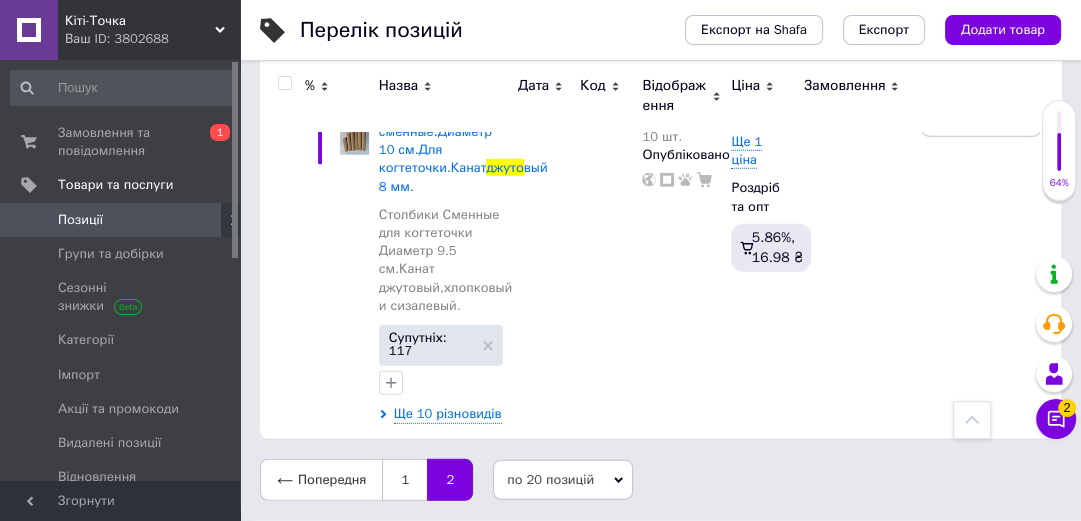 click on "Ще 4 різновиди" at bounding box center (442, 65) 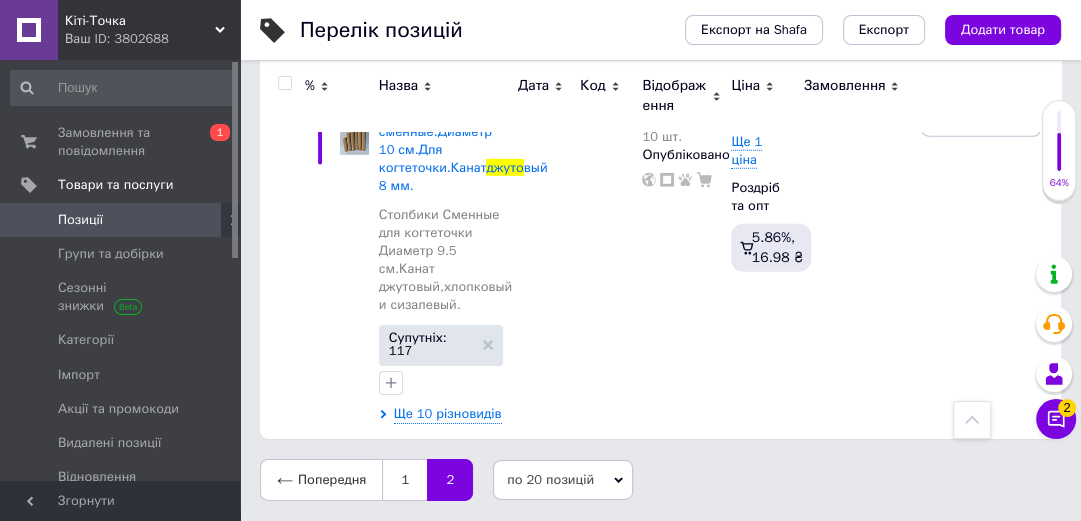 scroll, scrollTop: 10274, scrollLeft: 0, axis: vertical 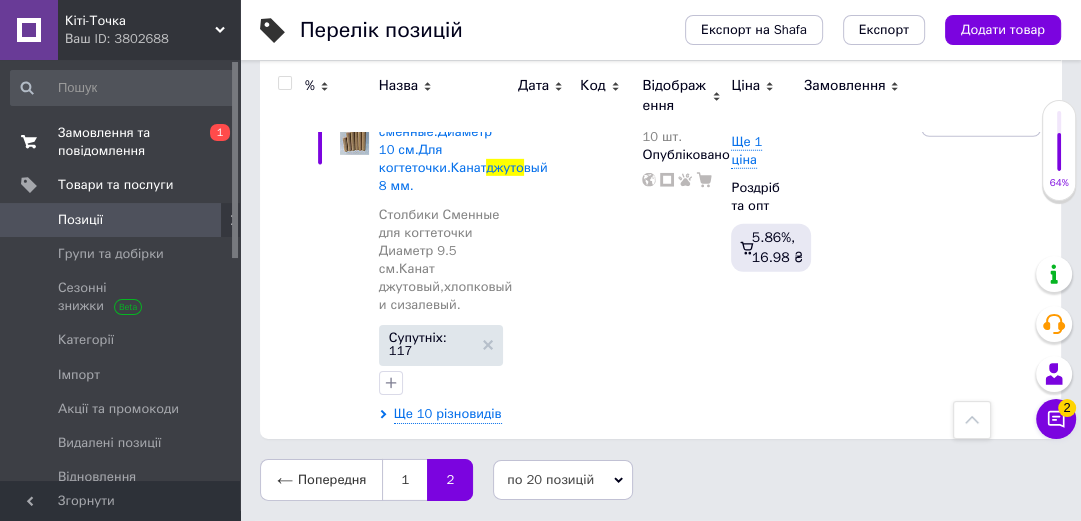 click on "Замовлення та повідомлення" at bounding box center (121, 142) 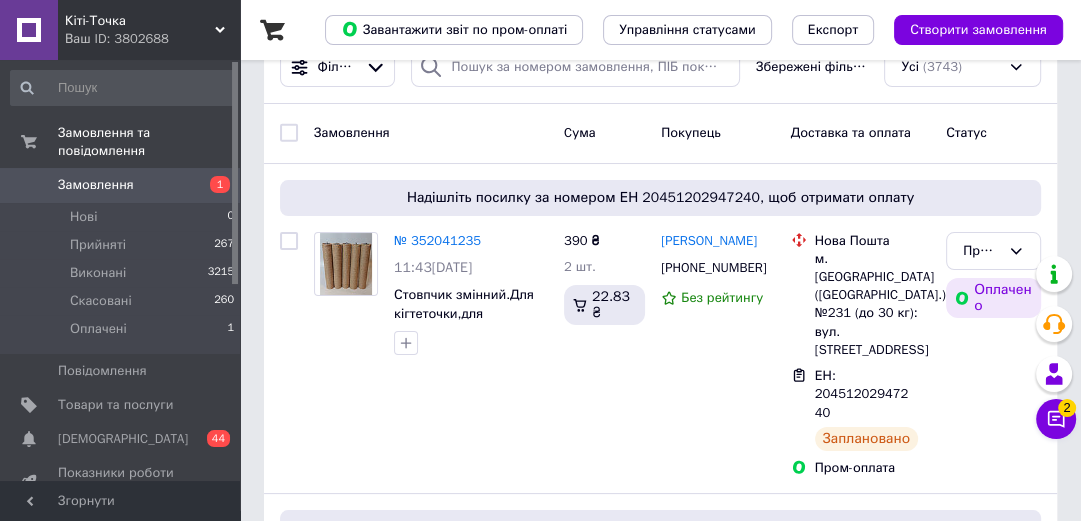 scroll, scrollTop: 80, scrollLeft: 0, axis: vertical 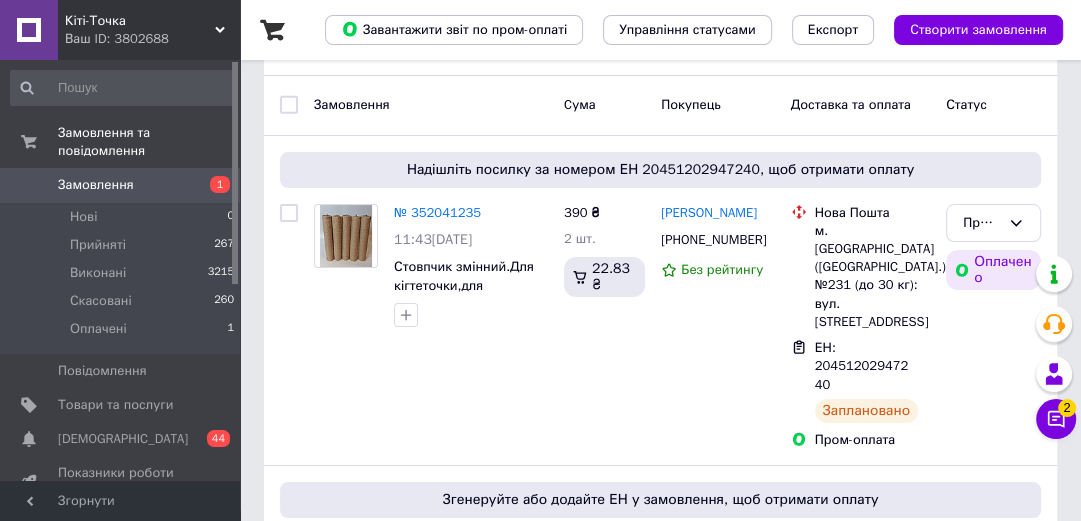 click on "Замовлення" at bounding box center (96, 185) 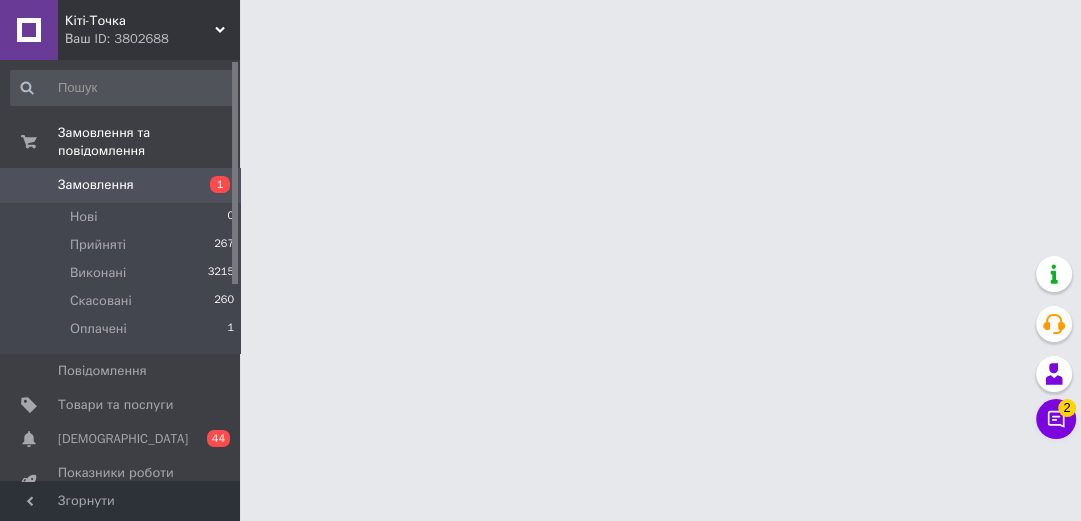 scroll, scrollTop: 0, scrollLeft: 0, axis: both 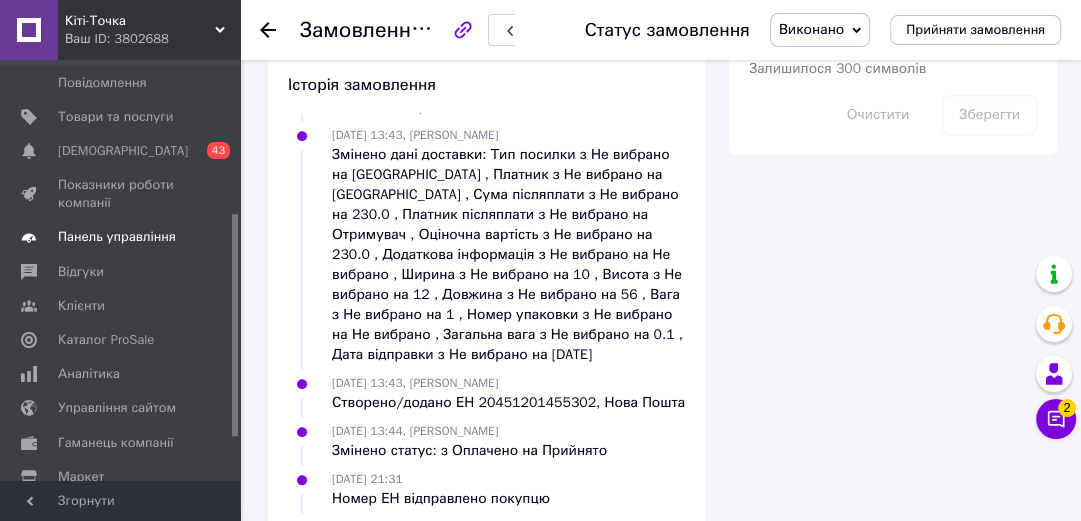 click on "[DEMOGRAPHIC_DATA]" at bounding box center (123, 151) 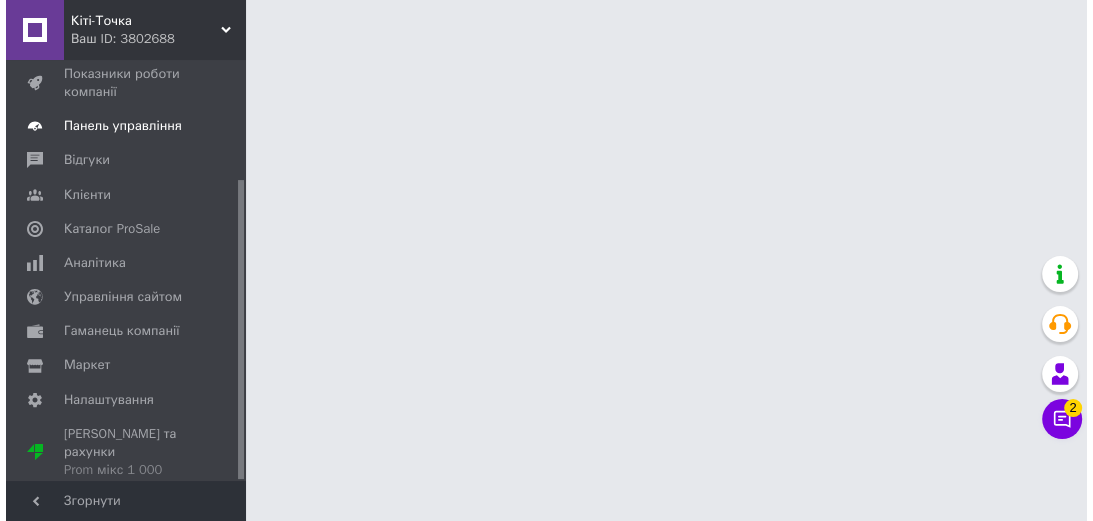 scroll, scrollTop: 0, scrollLeft: 0, axis: both 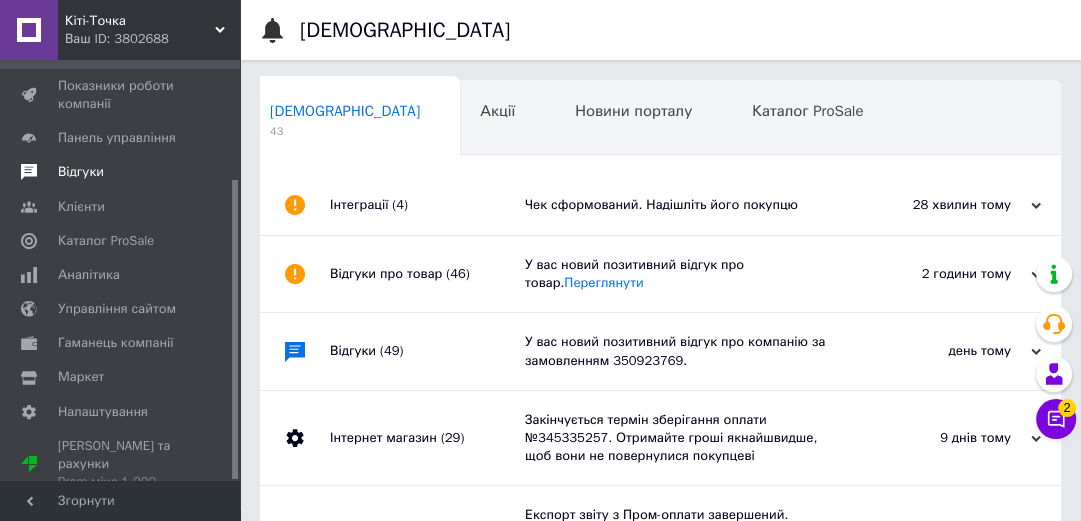 click on "Відгуки" at bounding box center (81, 172) 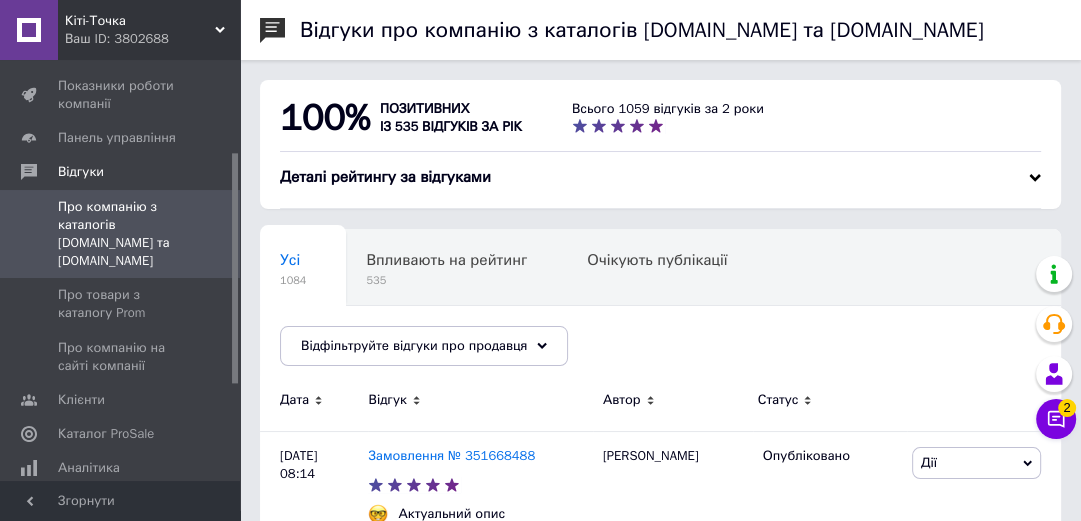 scroll, scrollTop: 83, scrollLeft: 0, axis: vertical 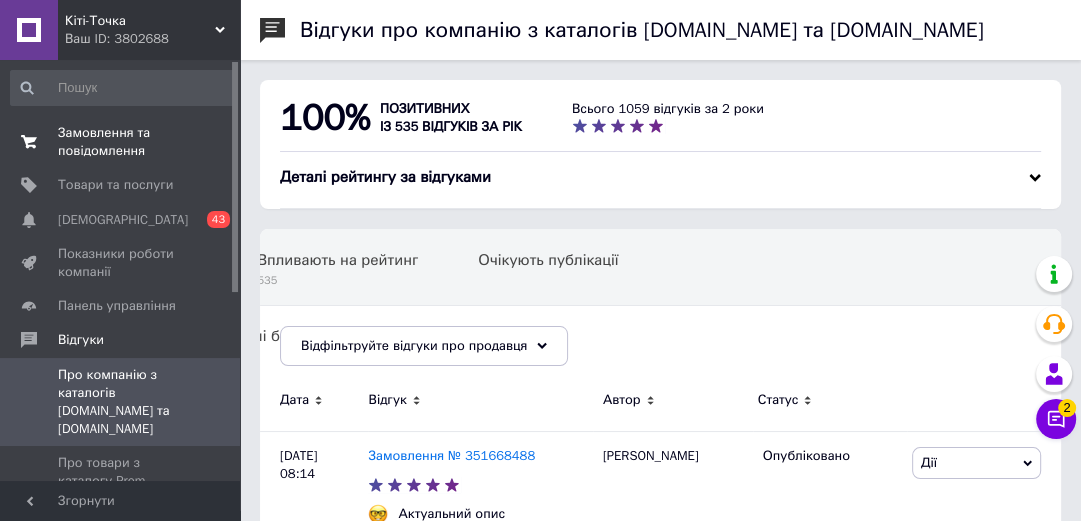 click on "Замовлення та повідомлення" at bounding box center [121, 142] 